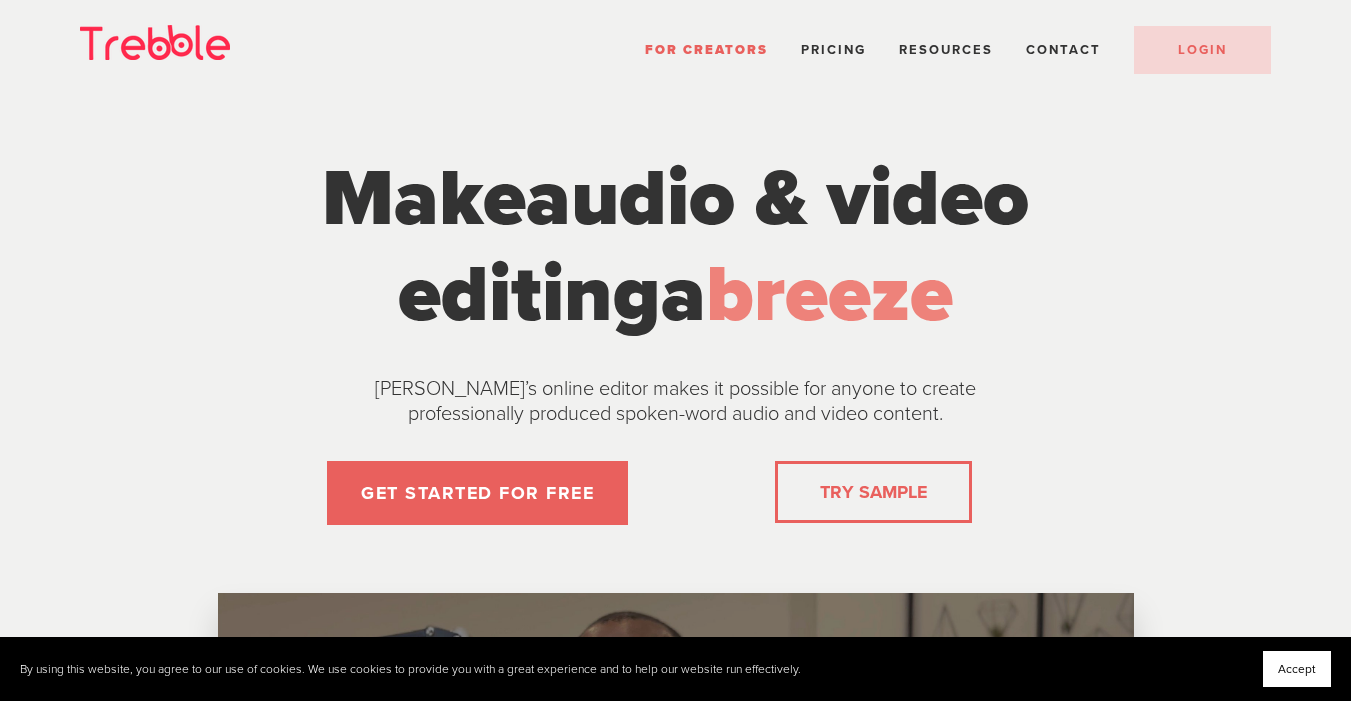 scroll, scrollTop: 0, scrollLeft: 0, axis: both 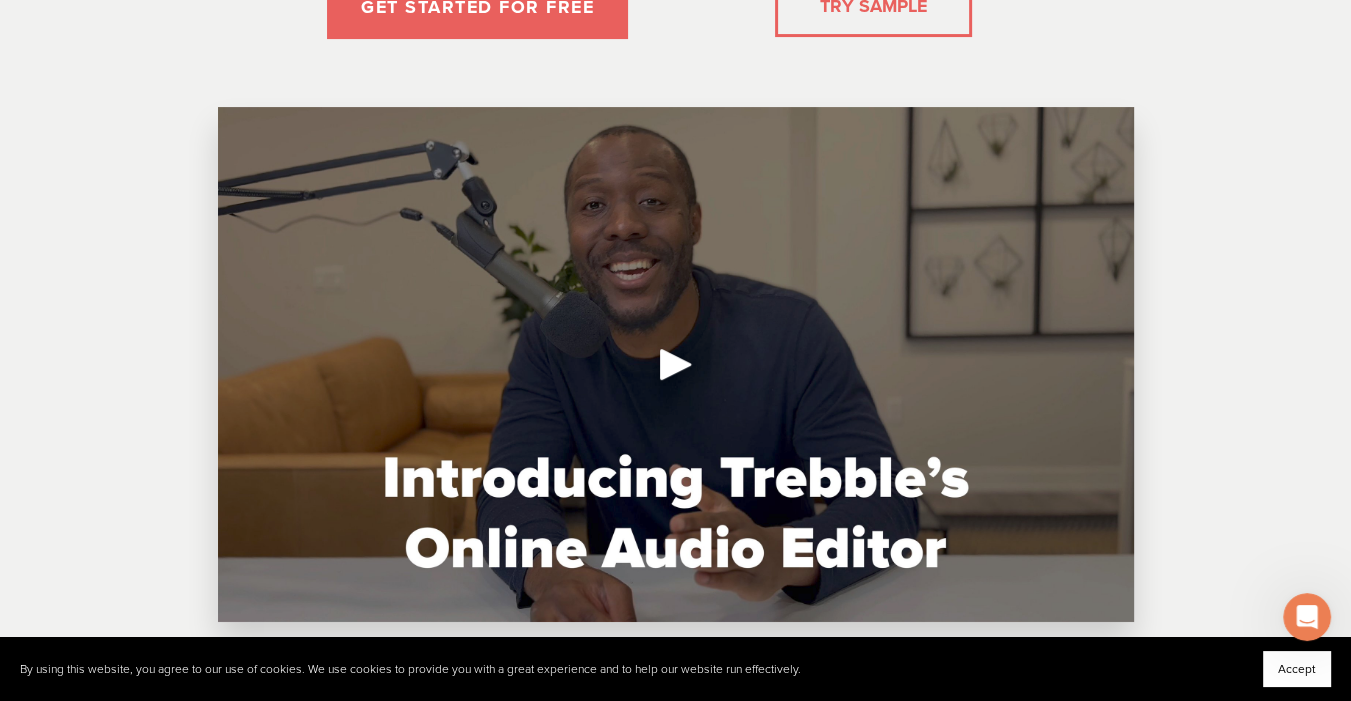 click 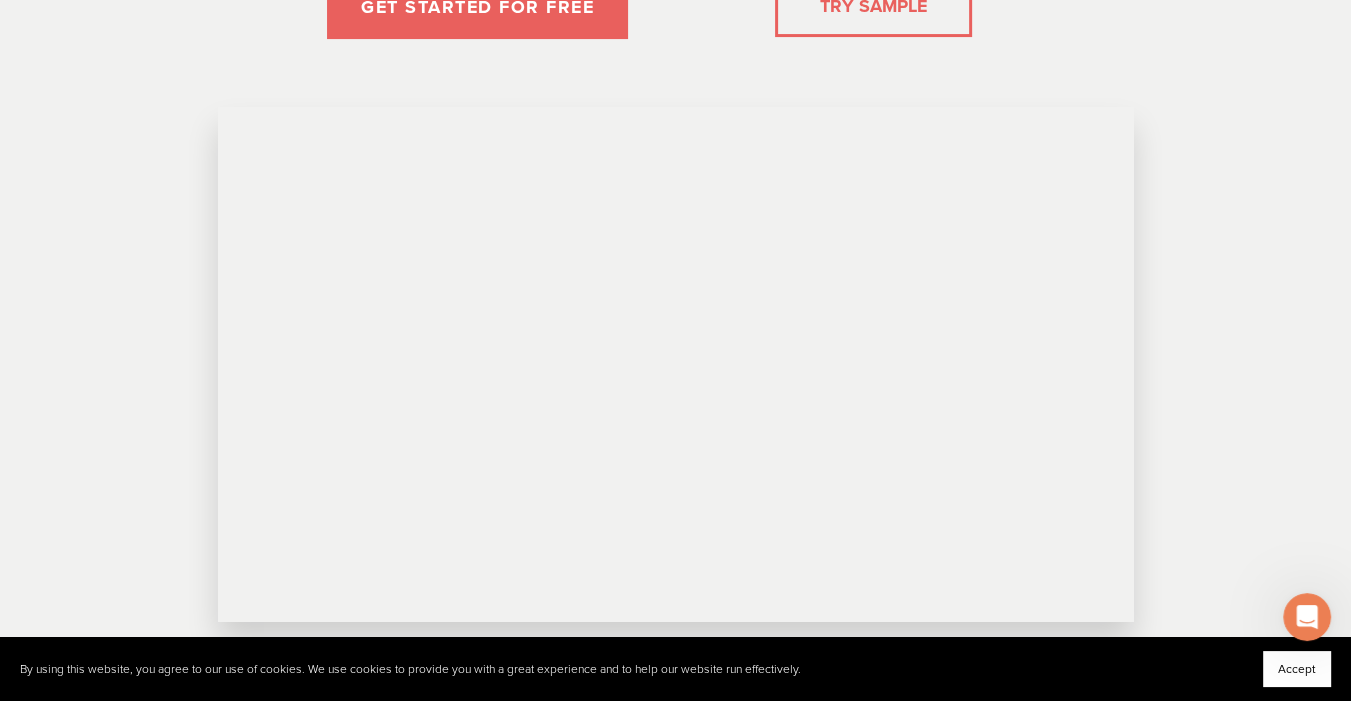 click on "TRY SAMPLE" at bounding box center [873, 6] 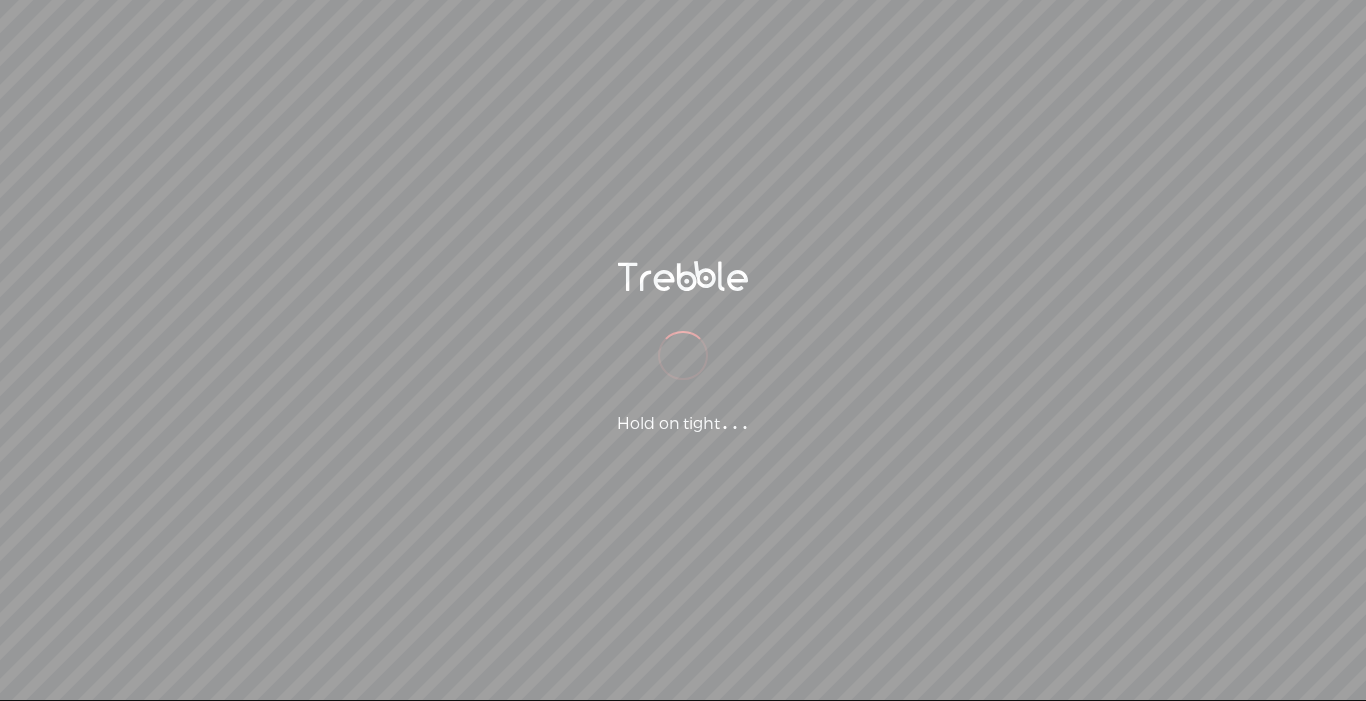 scroll, scrollTop: 0, scrollLeft: 0, axis: both 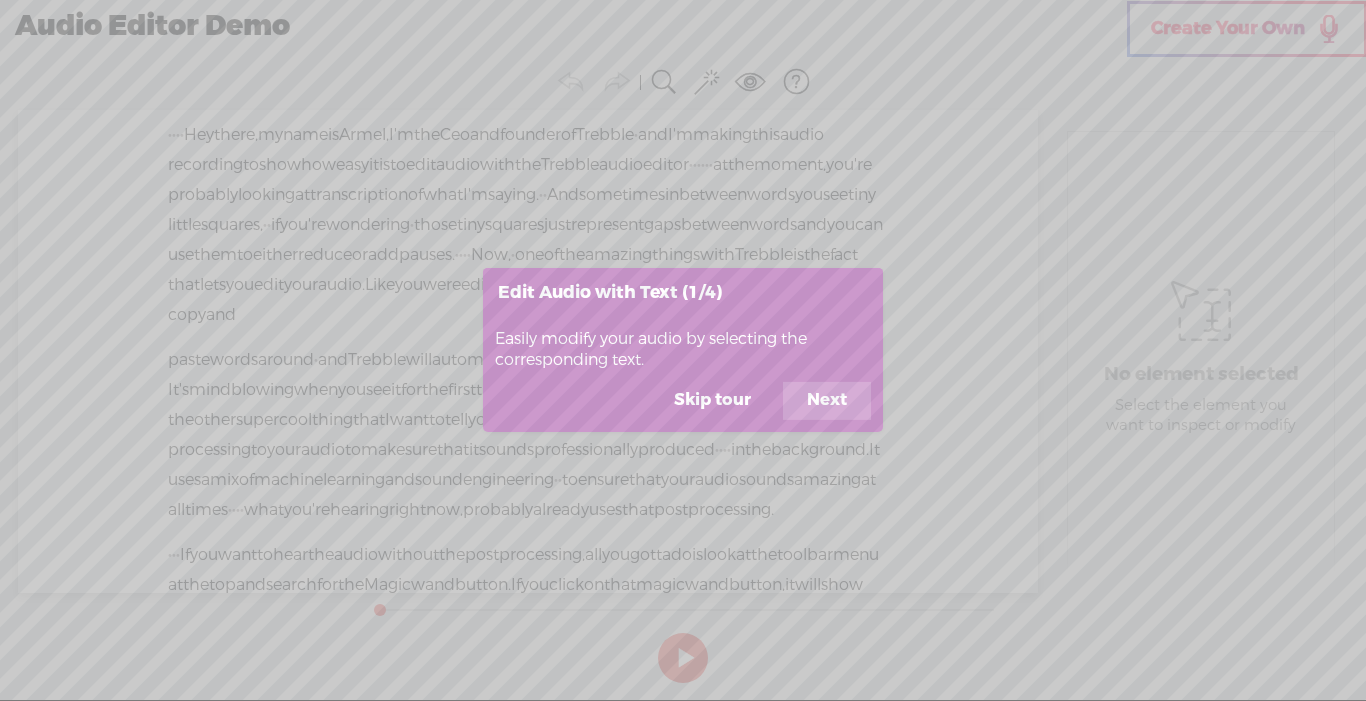 click on "Next" at bounding box center (827, 401) 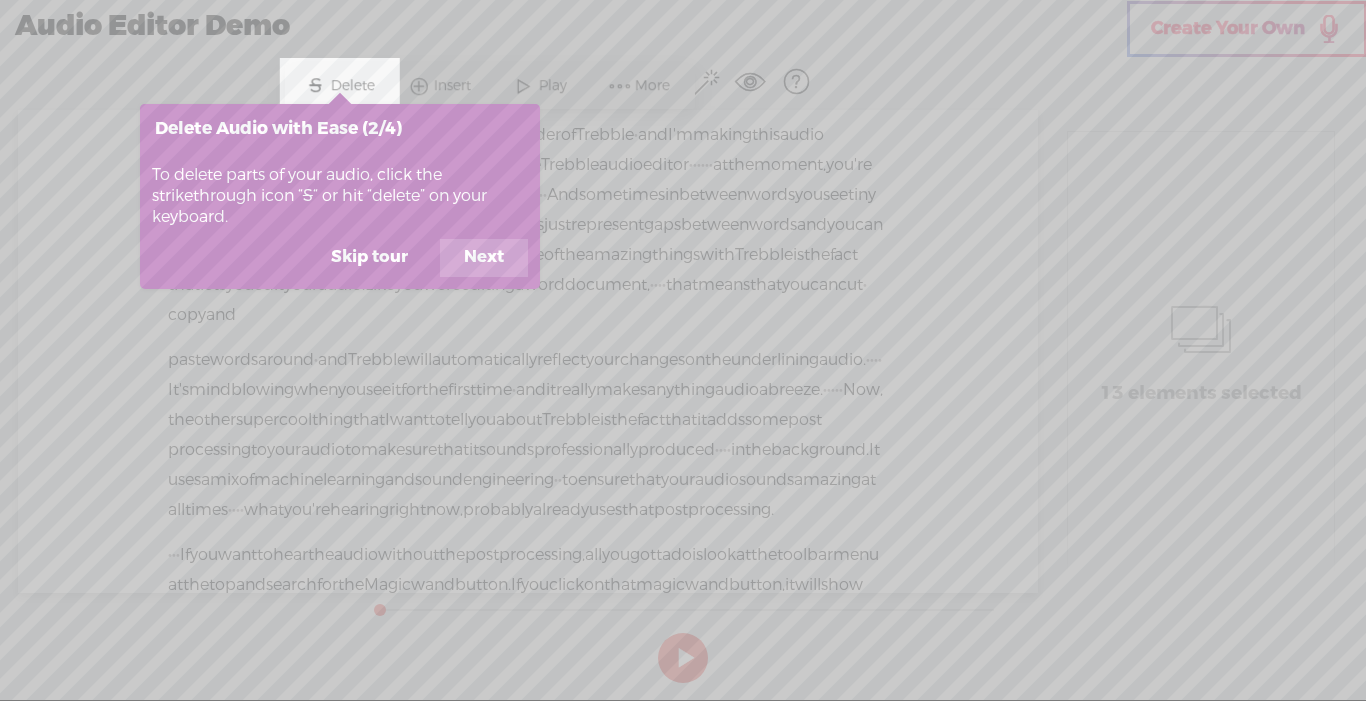 click on "Next" at bounding box center (484, 258) 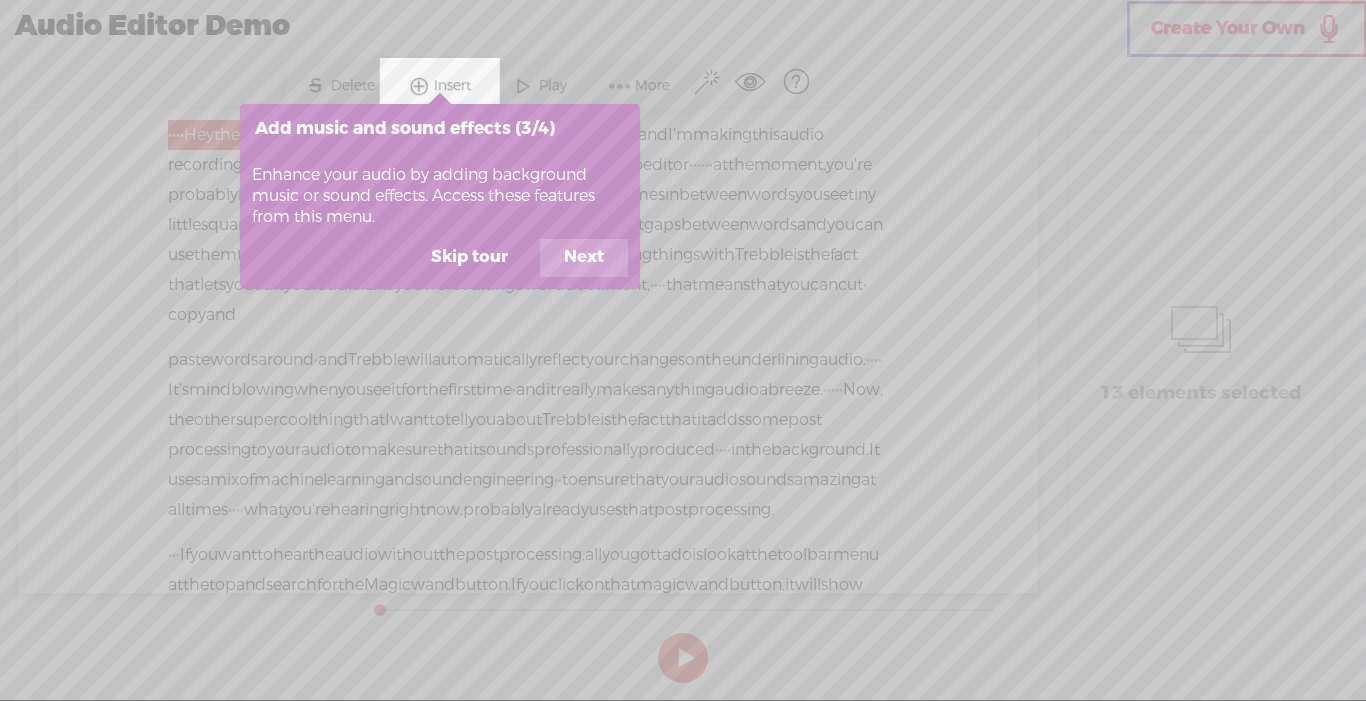 click on "Next" at bounding box center (584, 258) 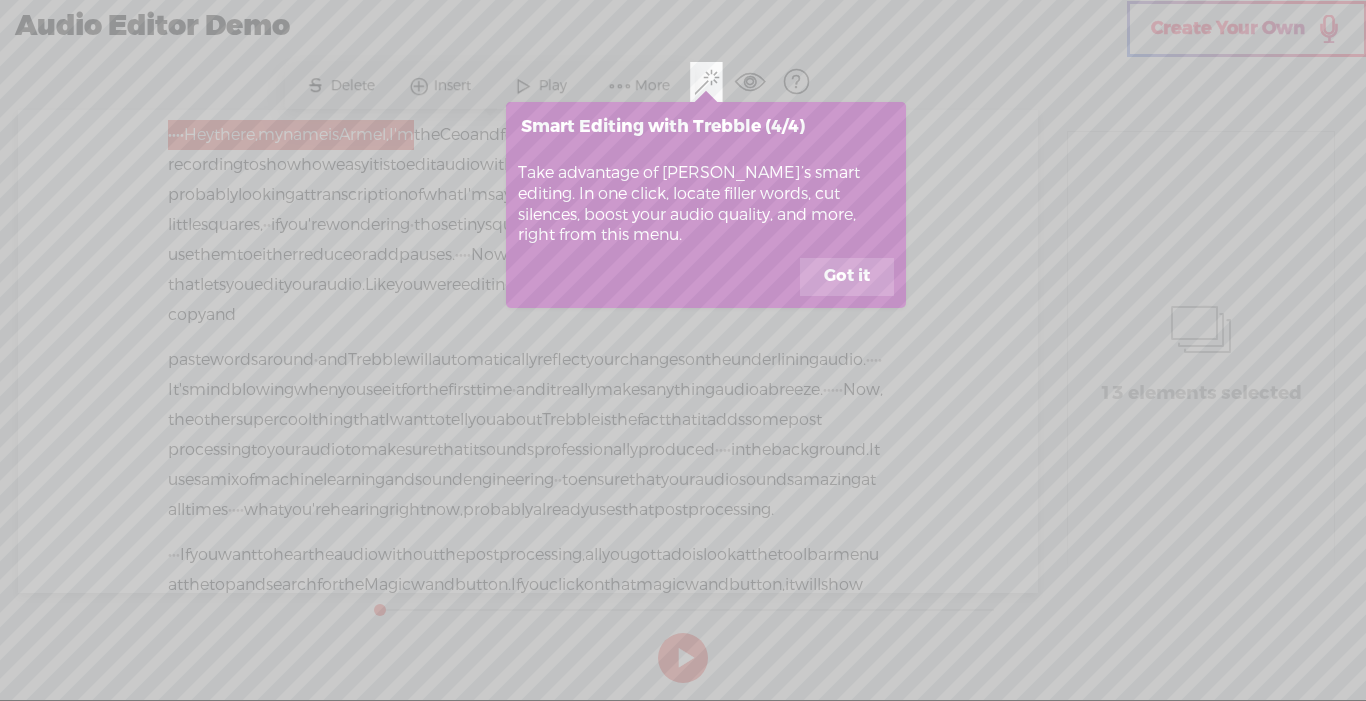 click on "Got it" at bounding box center [847, 277] 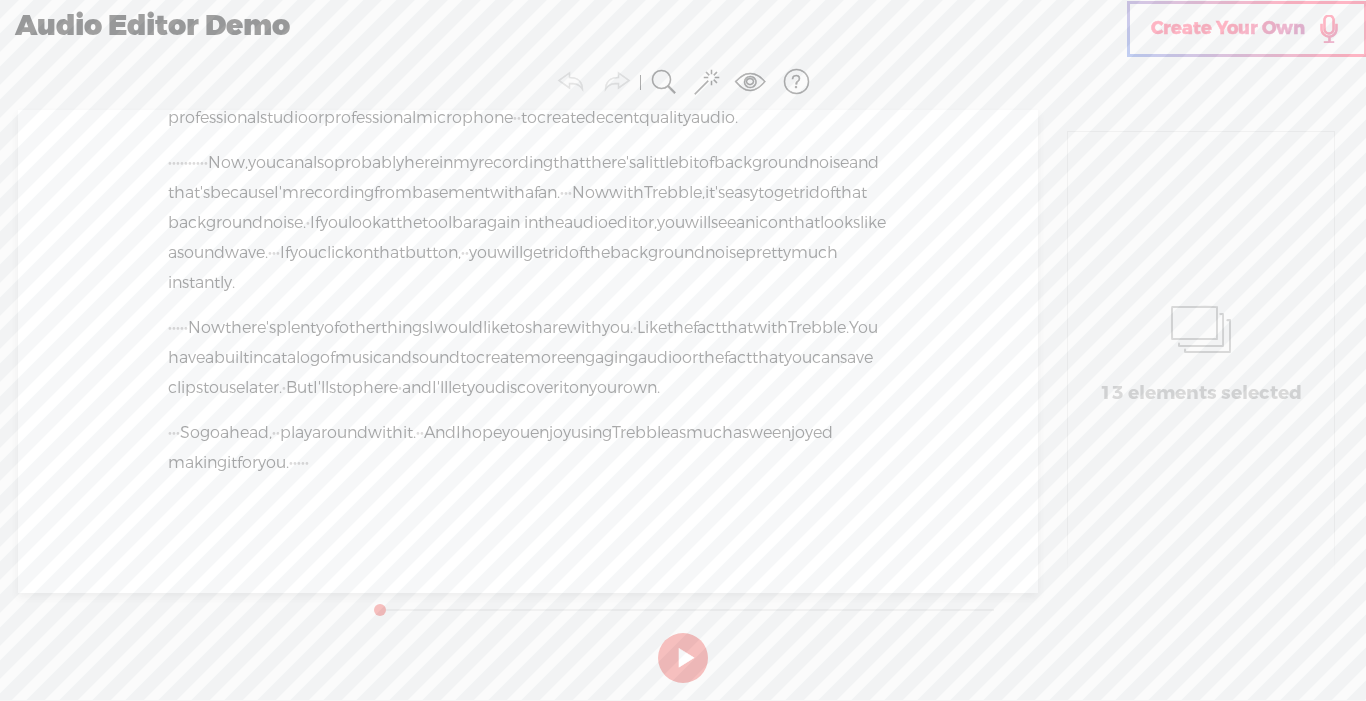 scroll, scrollTop: 829, scrollLeft: 0, axis: vertical 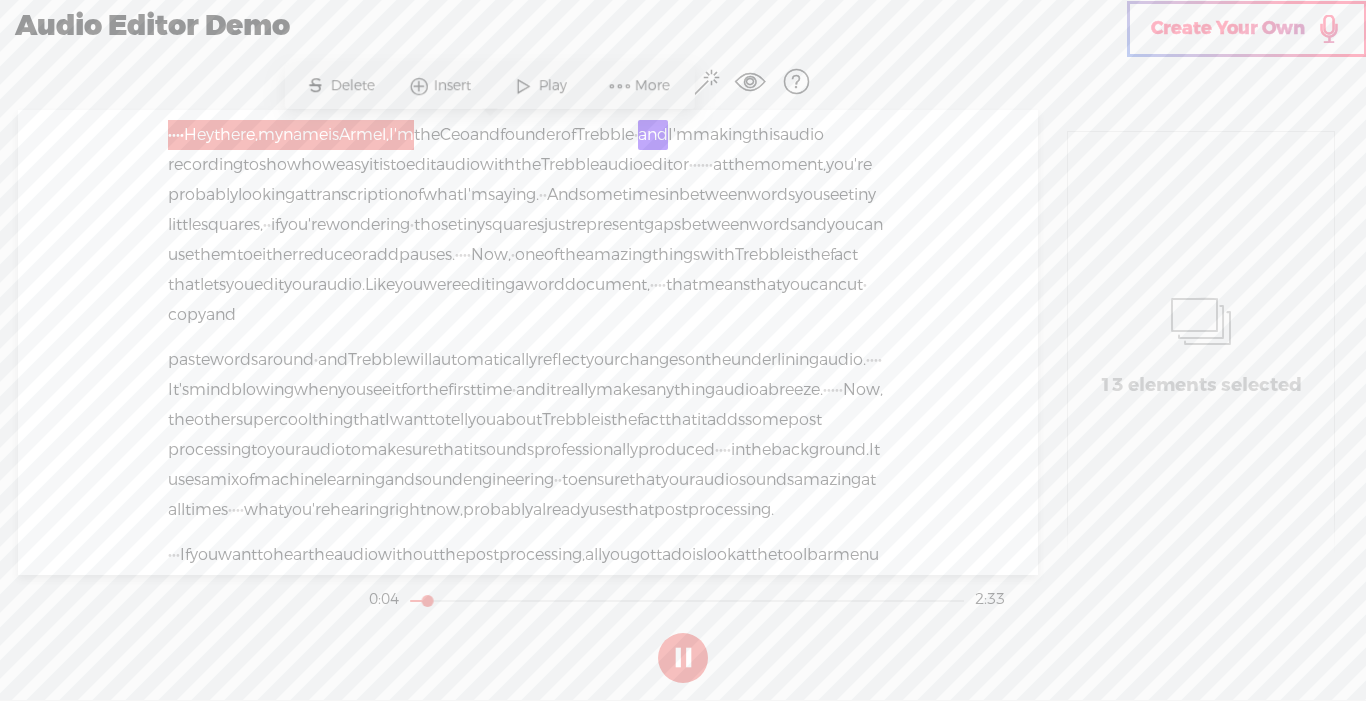 click at bounding box center [683, 658] 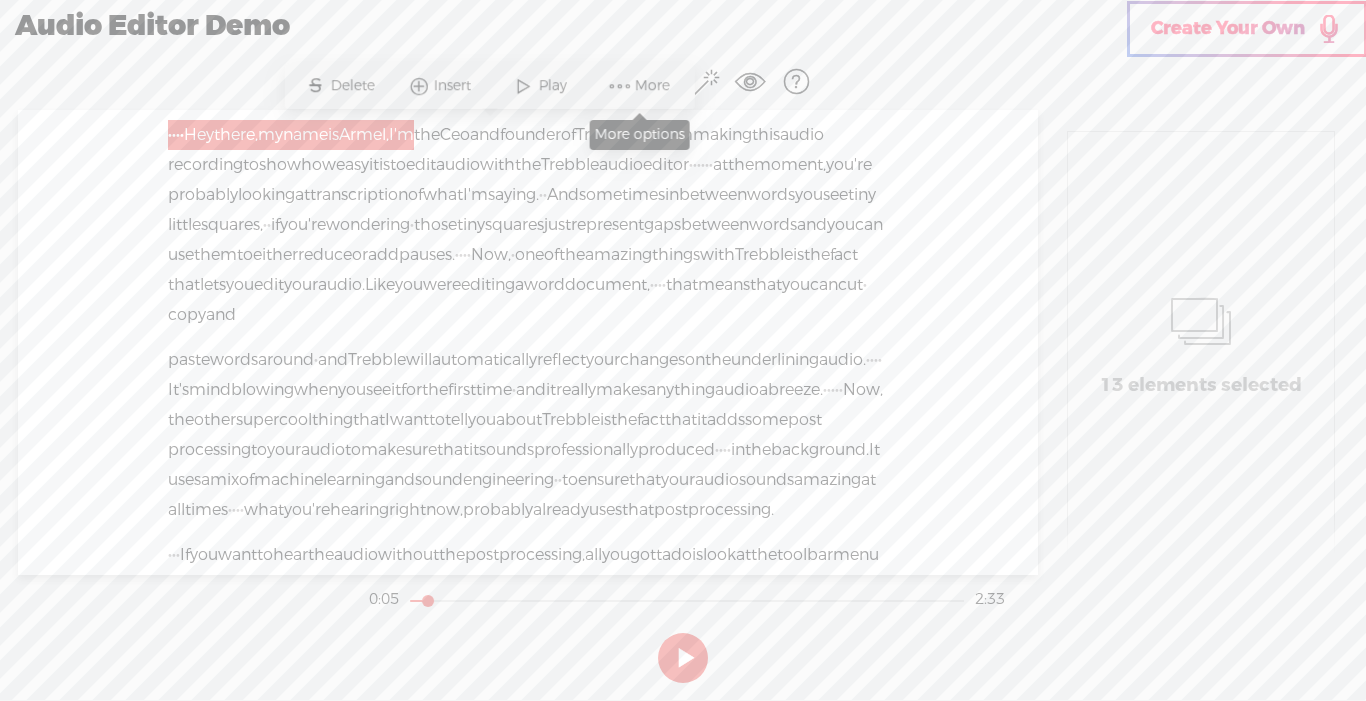 click on "More" at bounding box center (655, 86) 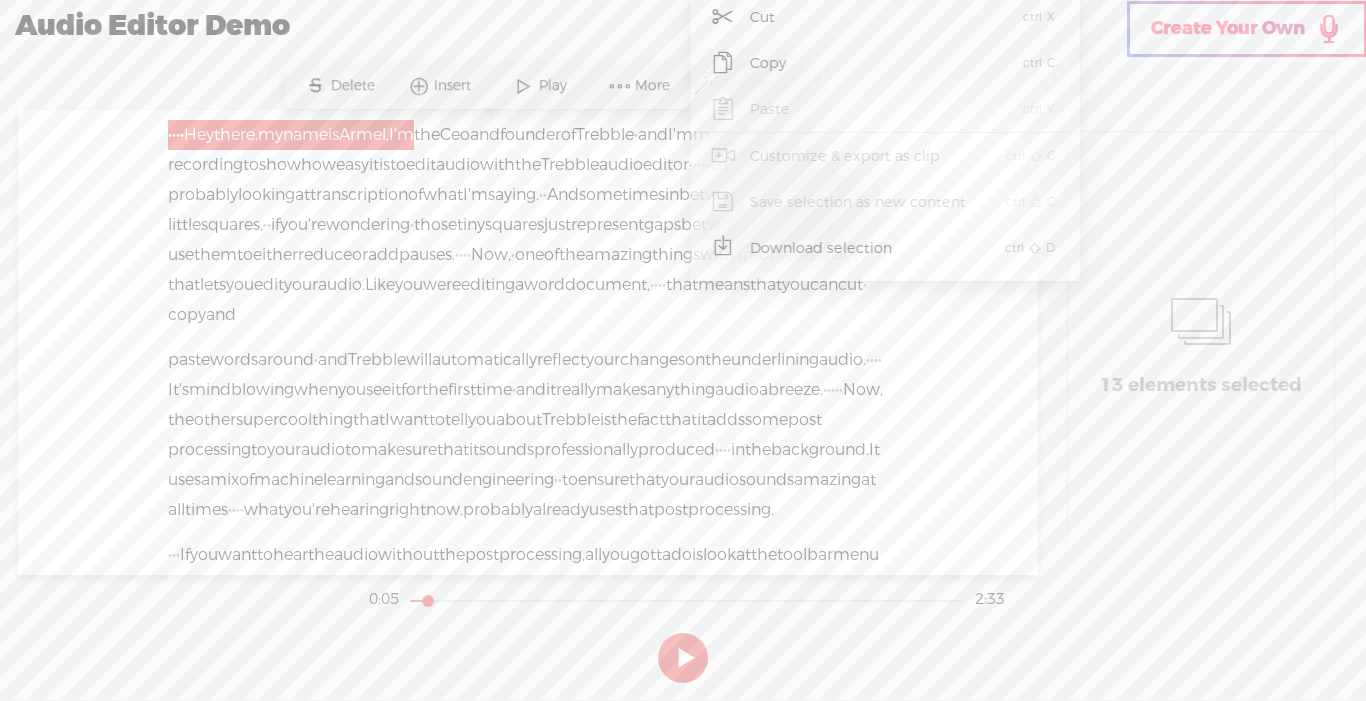 click on "Unknown
·
·
·
·
Hey
there,
·
my
name
is
Armel,
·
I'm
the
Ceo
and
founder
of
·
Trebble
·
and
I'm
making
this
audio
recording
to
show
how
·
easy
it
·
is
to
edit
·
audio
with
the
·
Trebble
·
audio
editor
·
·" at bounding box center (528, 342) 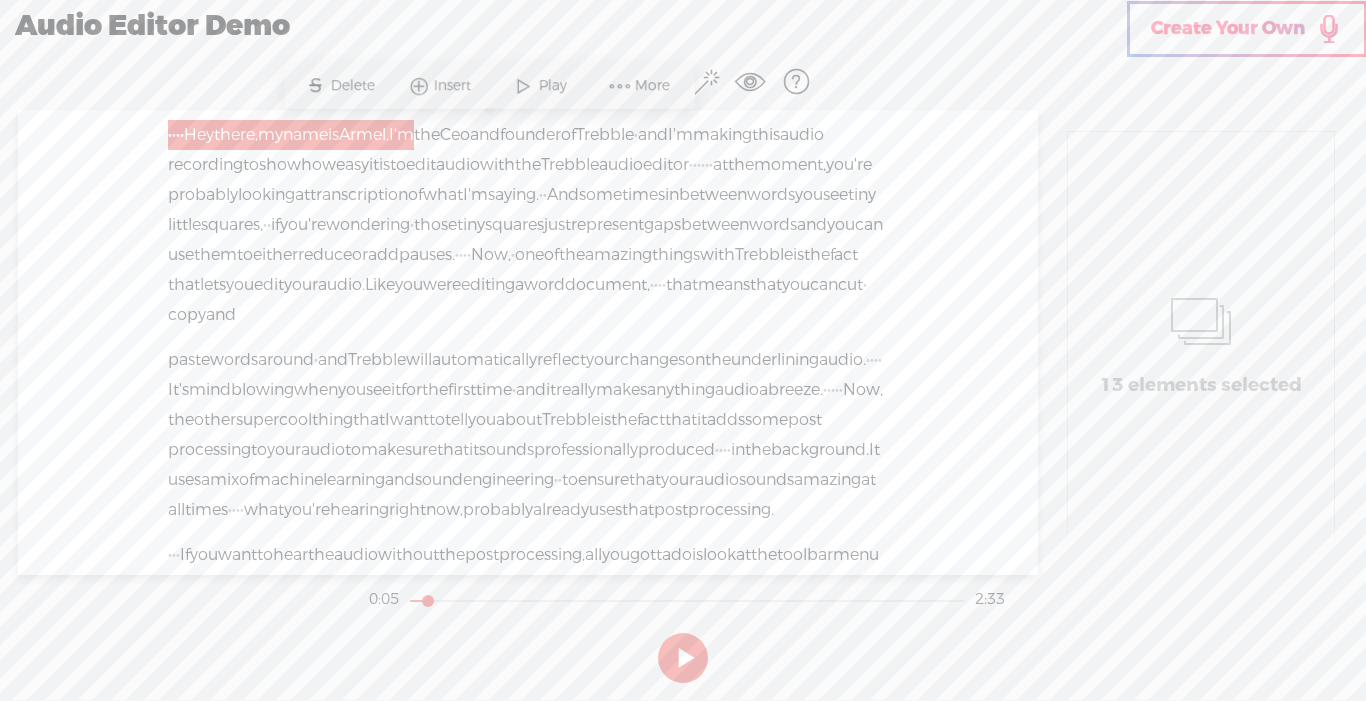 drag, startPoint x: 161, startPoint y: 125, endPoint x: 249, endPoint y: 207, distance: 120.283 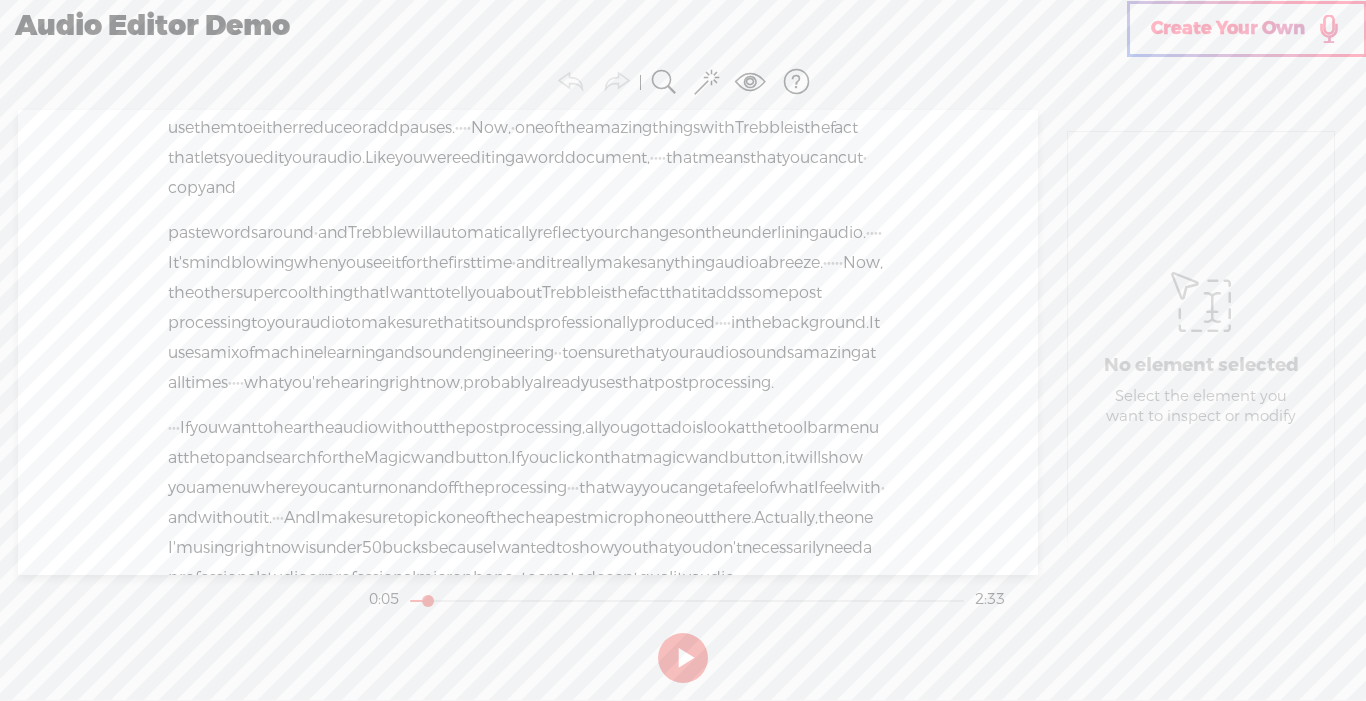 scroll, scrollTop: 0, scrollLeft: 0, axis: both 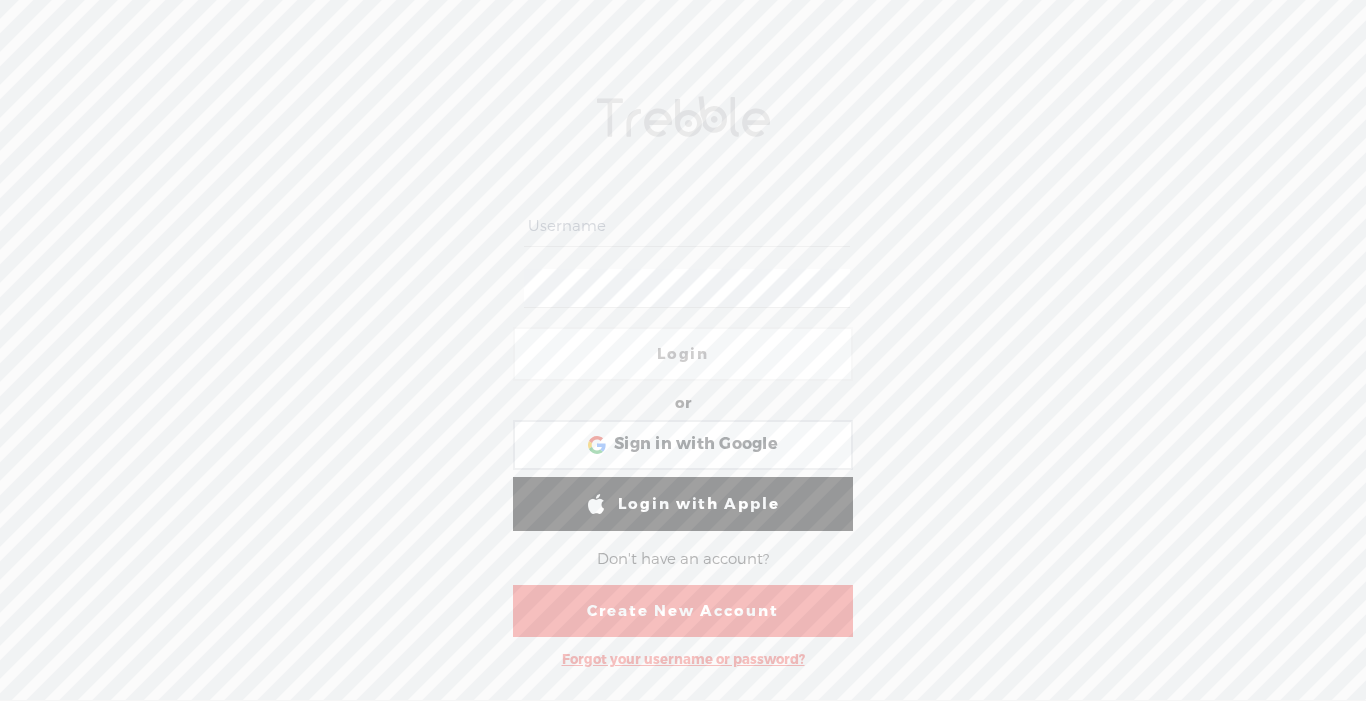 click on "Create New Account" at bounding box center (683, 611) 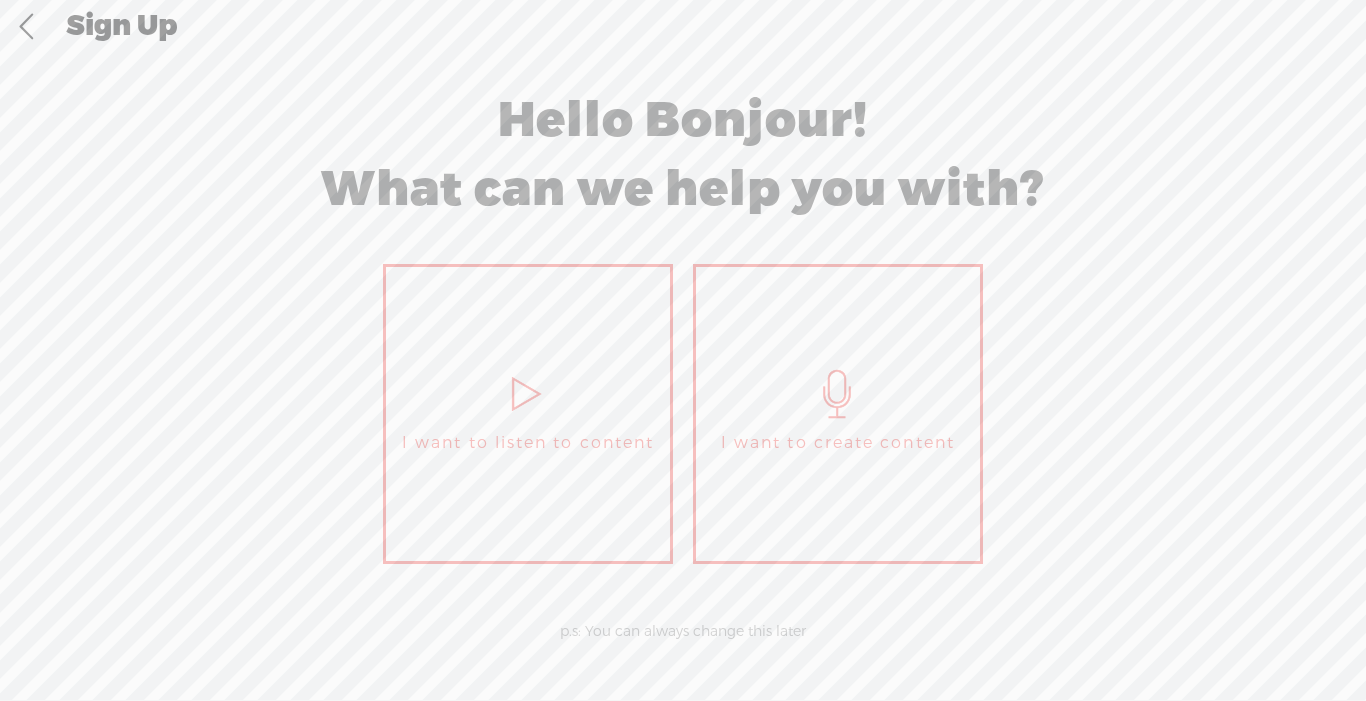 click on "I want to create content" at bounding box center (838, 443) 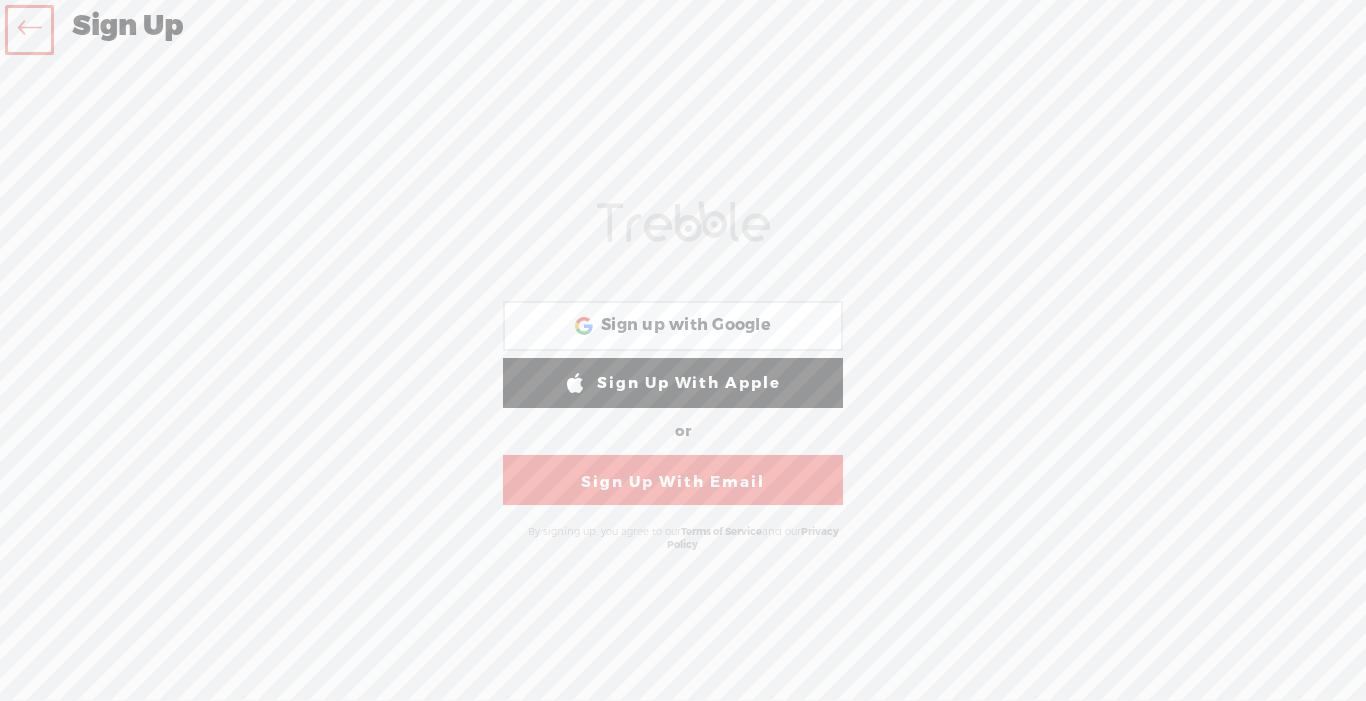 click on "Sign Up With Email" at bounding box center [673, 480] 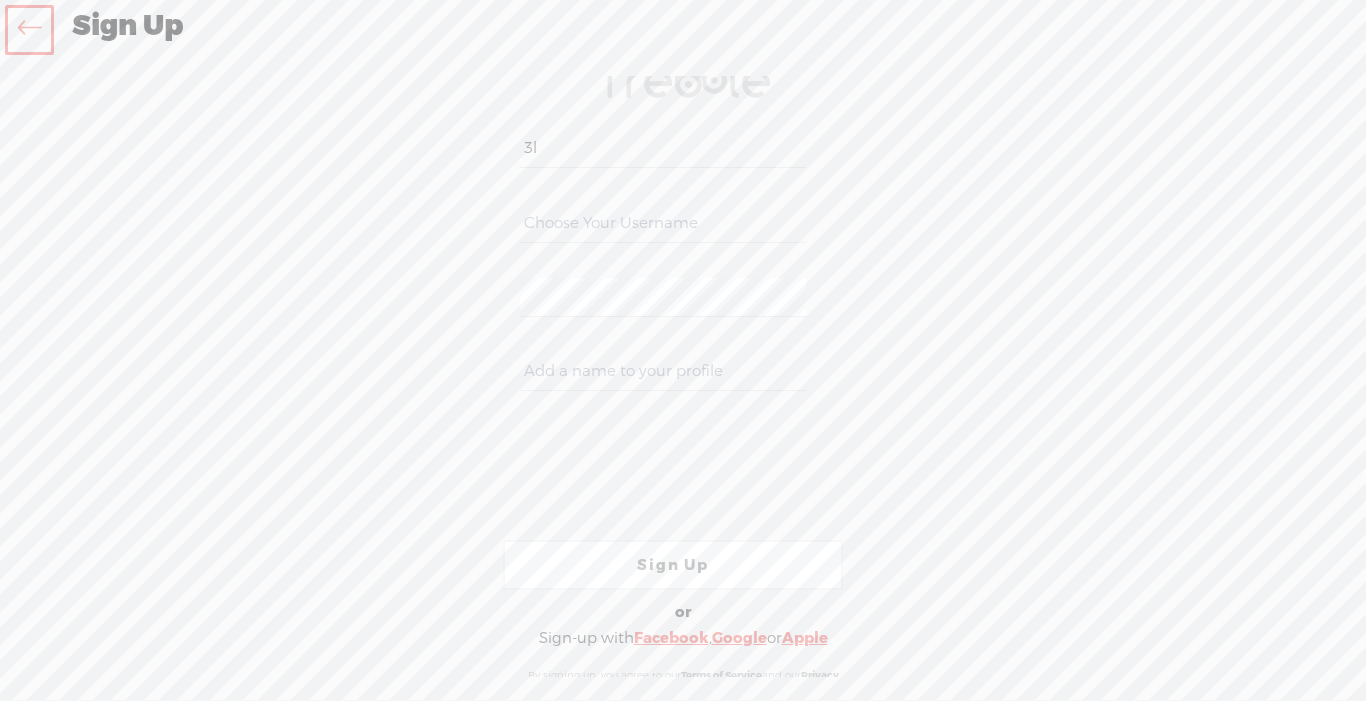 type on "3" 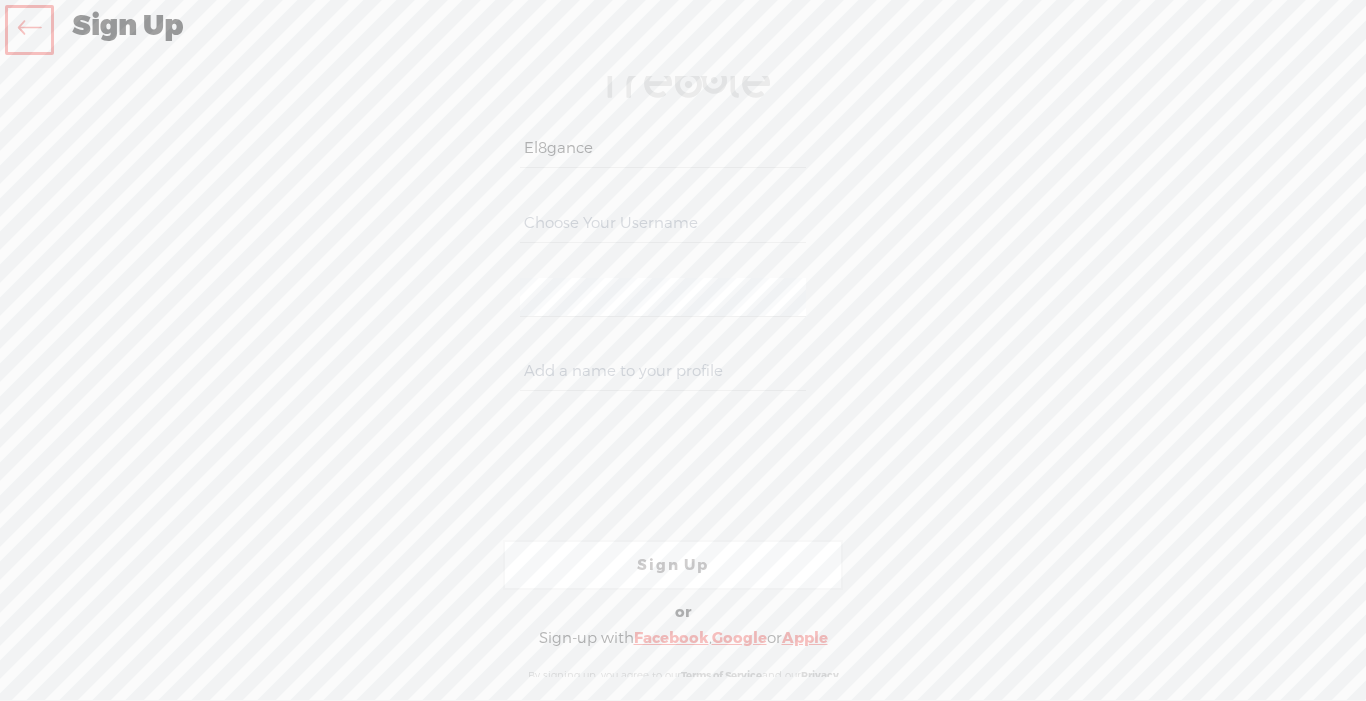 type on "el8gance@gmail.com" 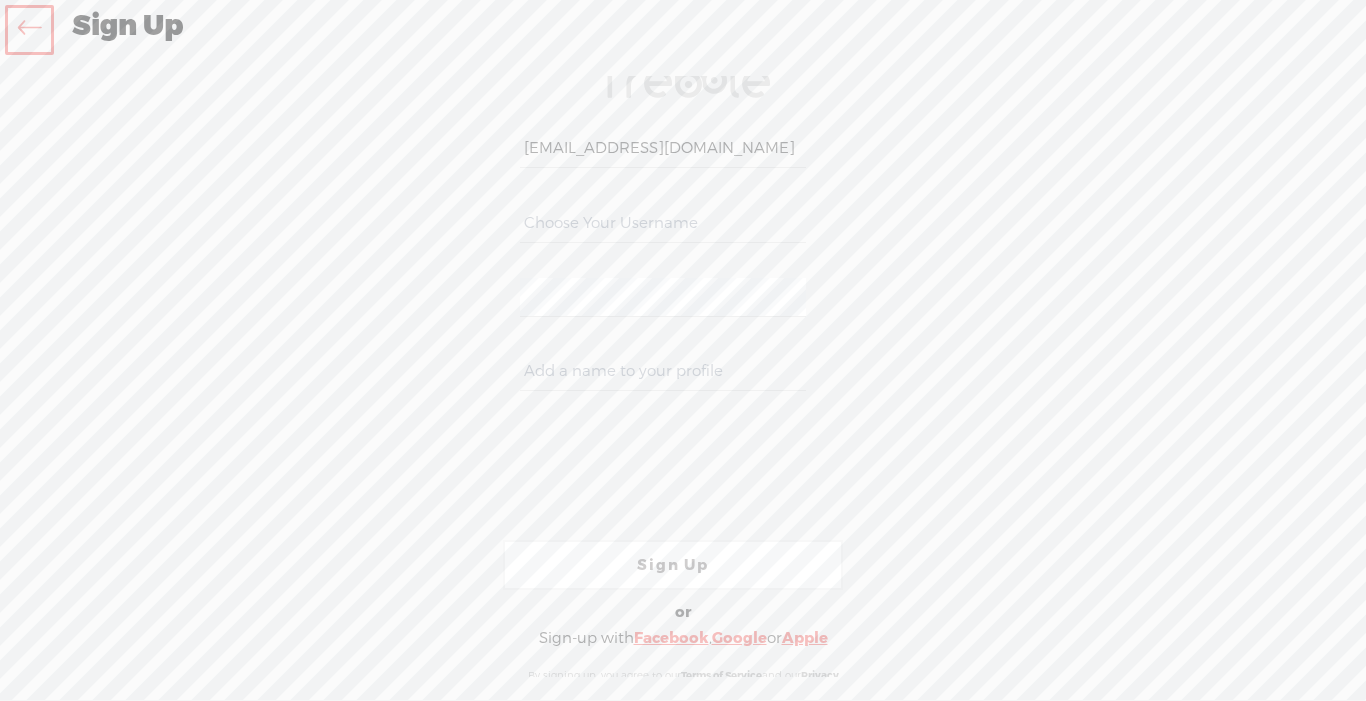 type on "el8gance@gmail.com" 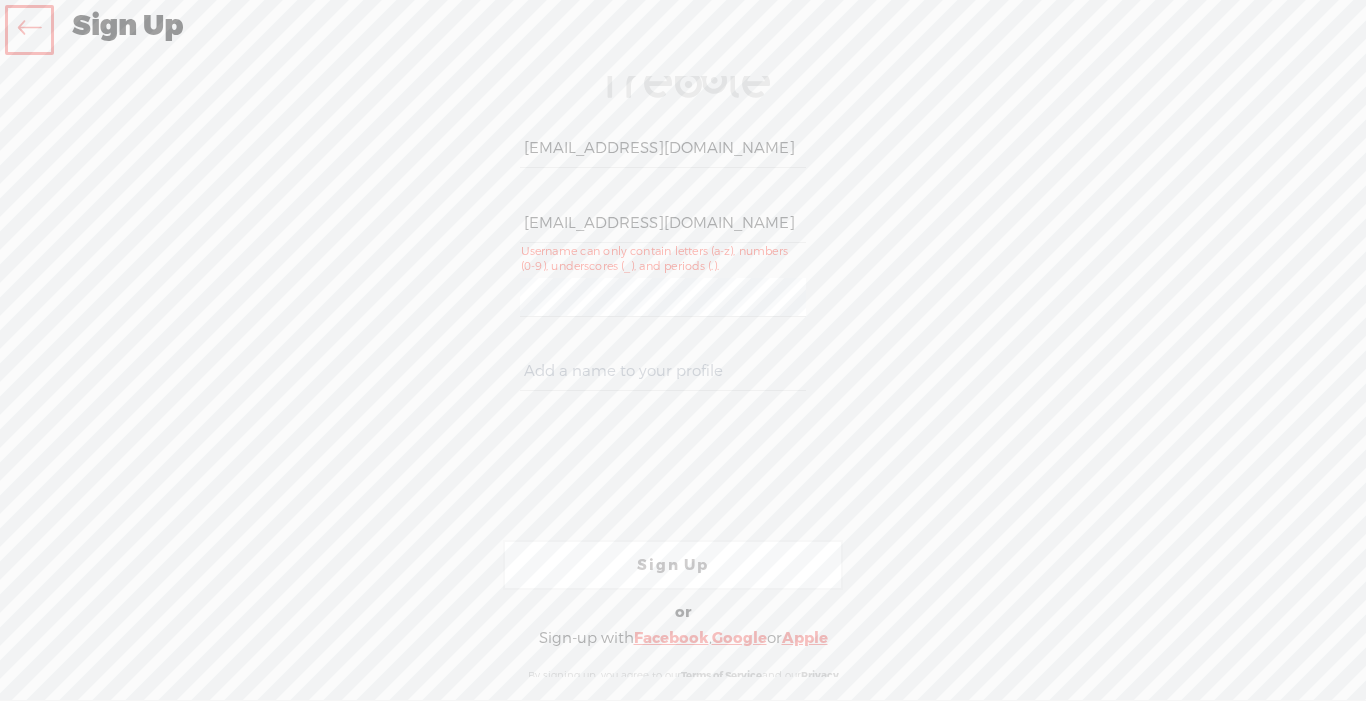 click on "Your content channel is ready!
Create an account to finish the set up
el8gance@gmail.com
el8gance@gmail.com
WEBB-58D2-V8VT
Sign Up
Sign Up With Facebook
Sign up with Google Sign up with Google. Opens in new tab
Sign Up With Google
Sign Up With Apple
or
Sign Up With Email
Sign-up with  Facebook , Google   or   Apple
By signing up, you agree to our   Terms of Service   and our   Privacy Policy ." at bounding box center [683, 376] 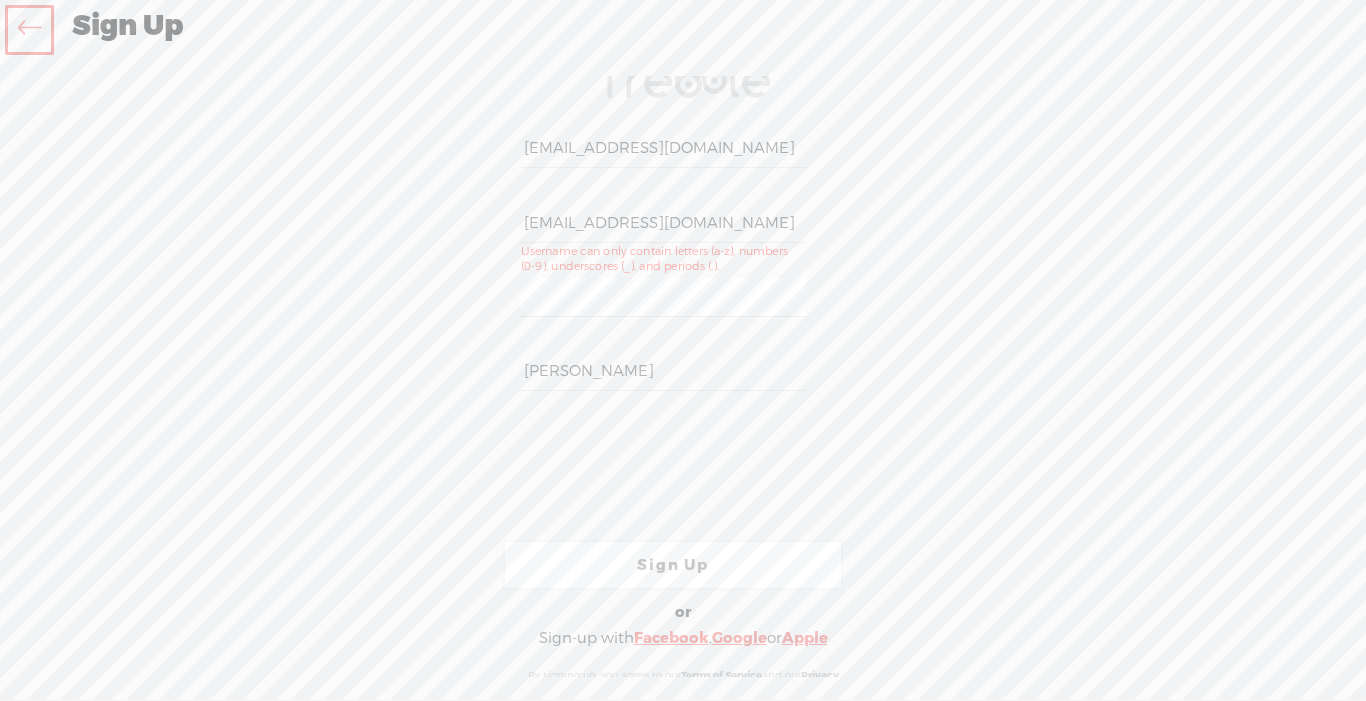 type on "Jay" 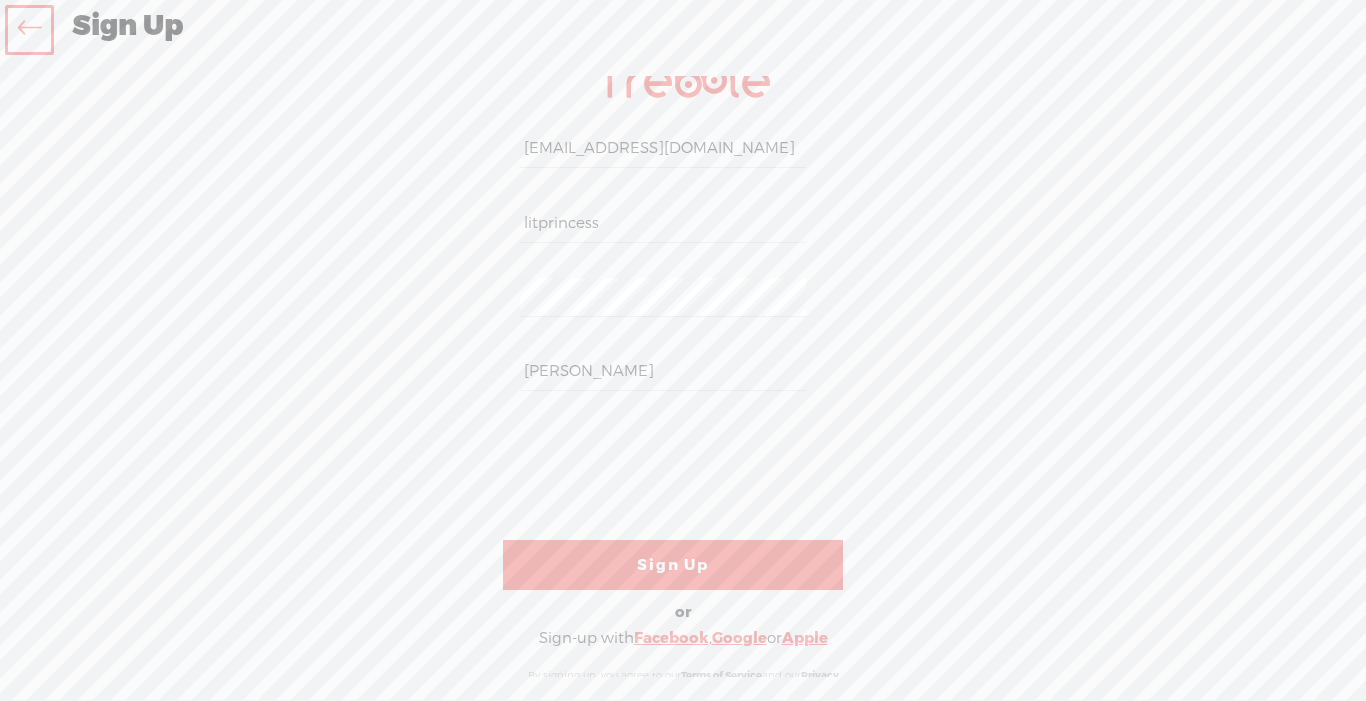 type on "litprincess" 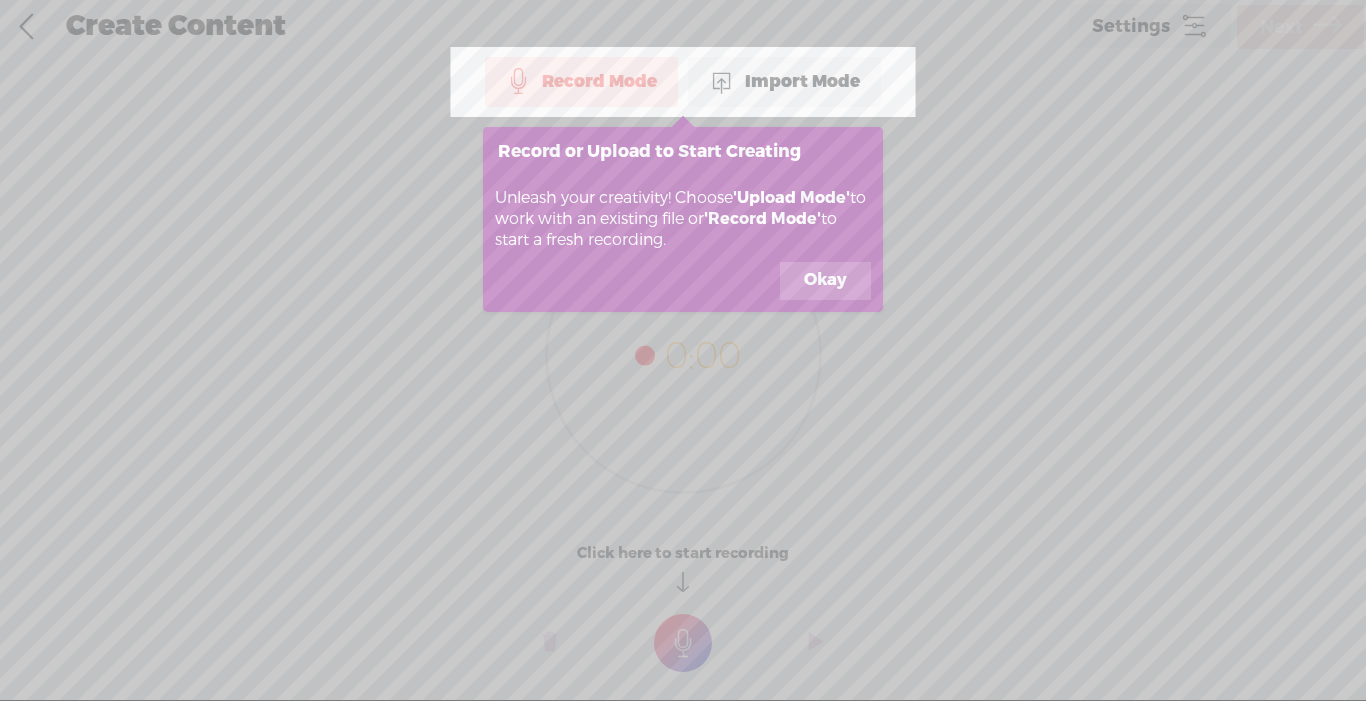 click on "Okay" at bounding box center (825, 281) 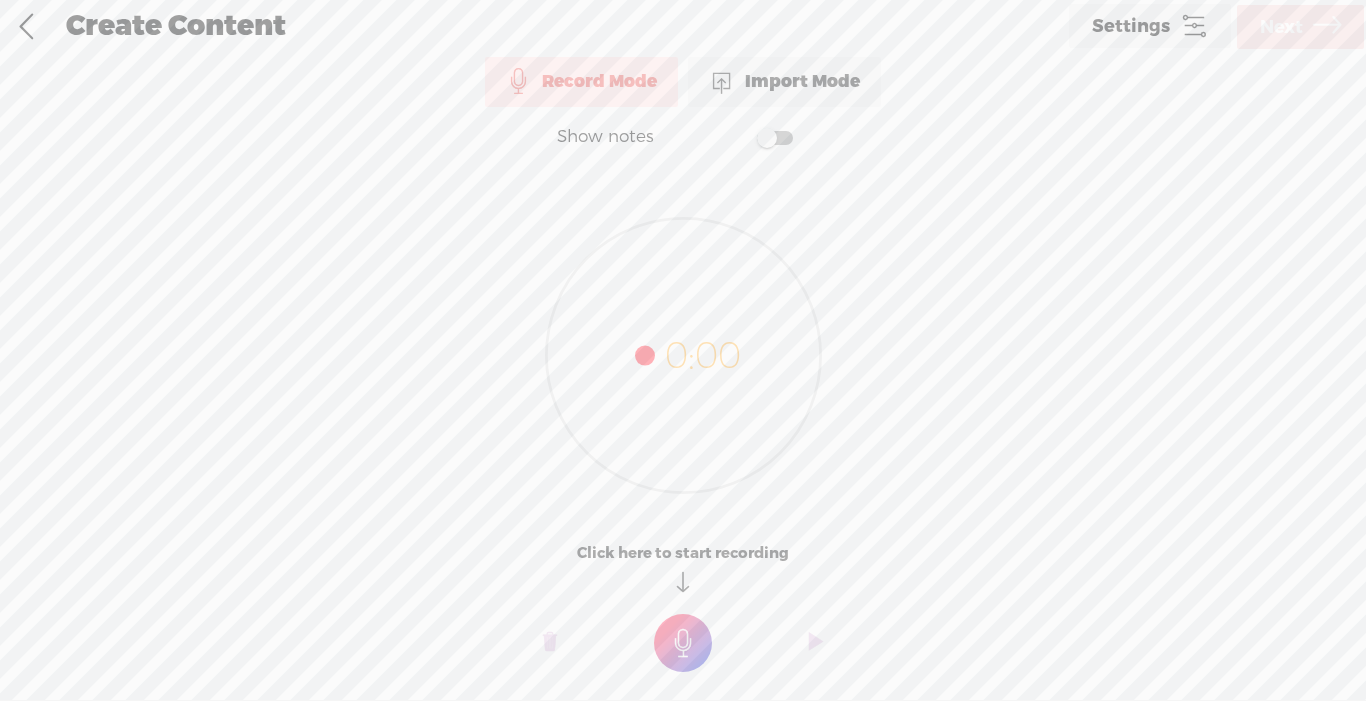 click at bounding box center [775, 138] 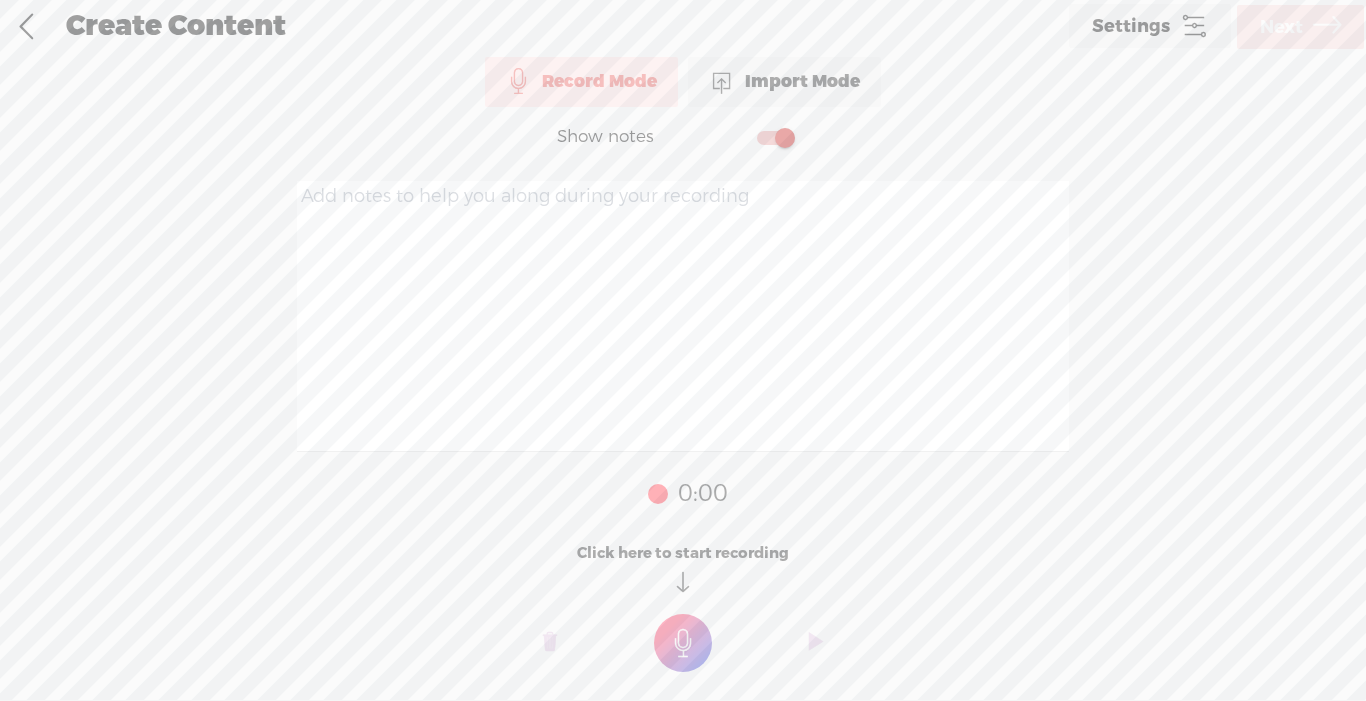click at bounding box center (683, 316) 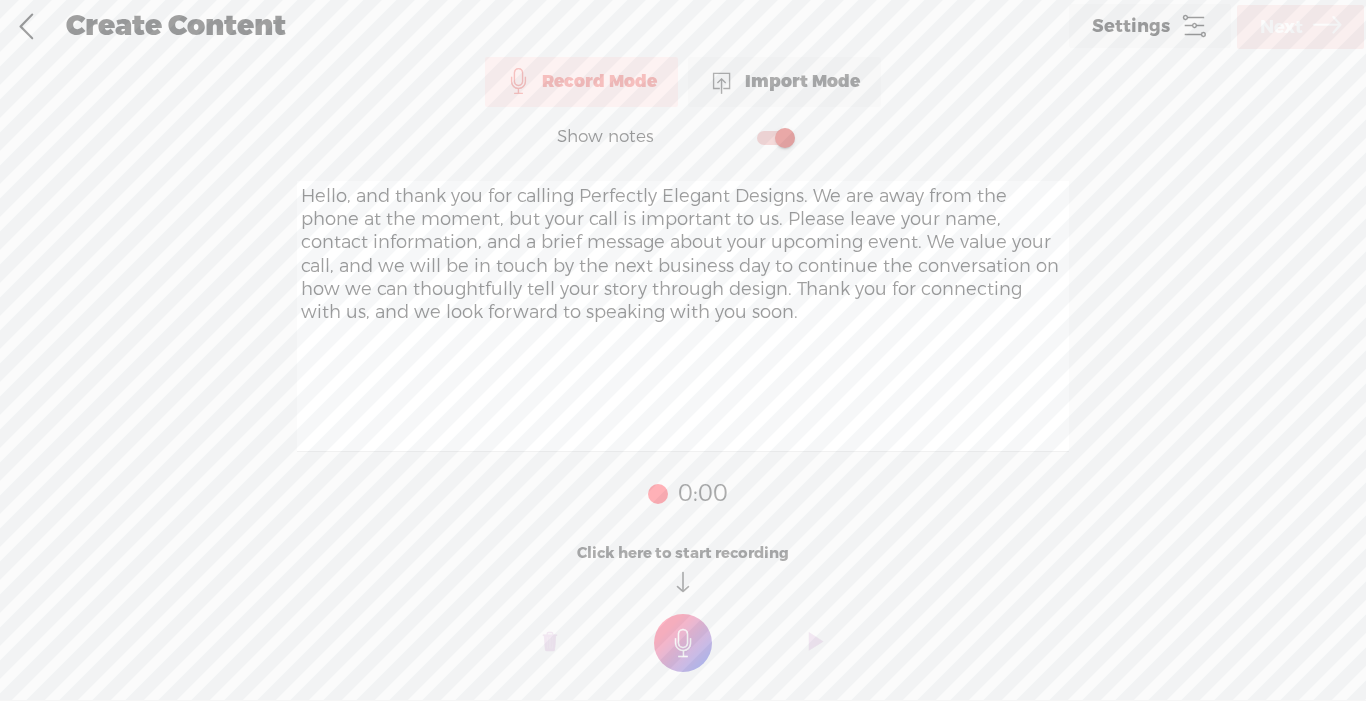 type on "Hello, and thank you for calling Perfectly Elegant Designs. We are away from the phone at the moment, but your call is important to us. Please leave your name, contact information, and a brief message about your upcoming event. We value your call, and we will be in touch by the next business day to continue the conversation on how we can thoughtfully tell your story through design. Thank you for connecting with us, and we look forward to speaking with you soon." 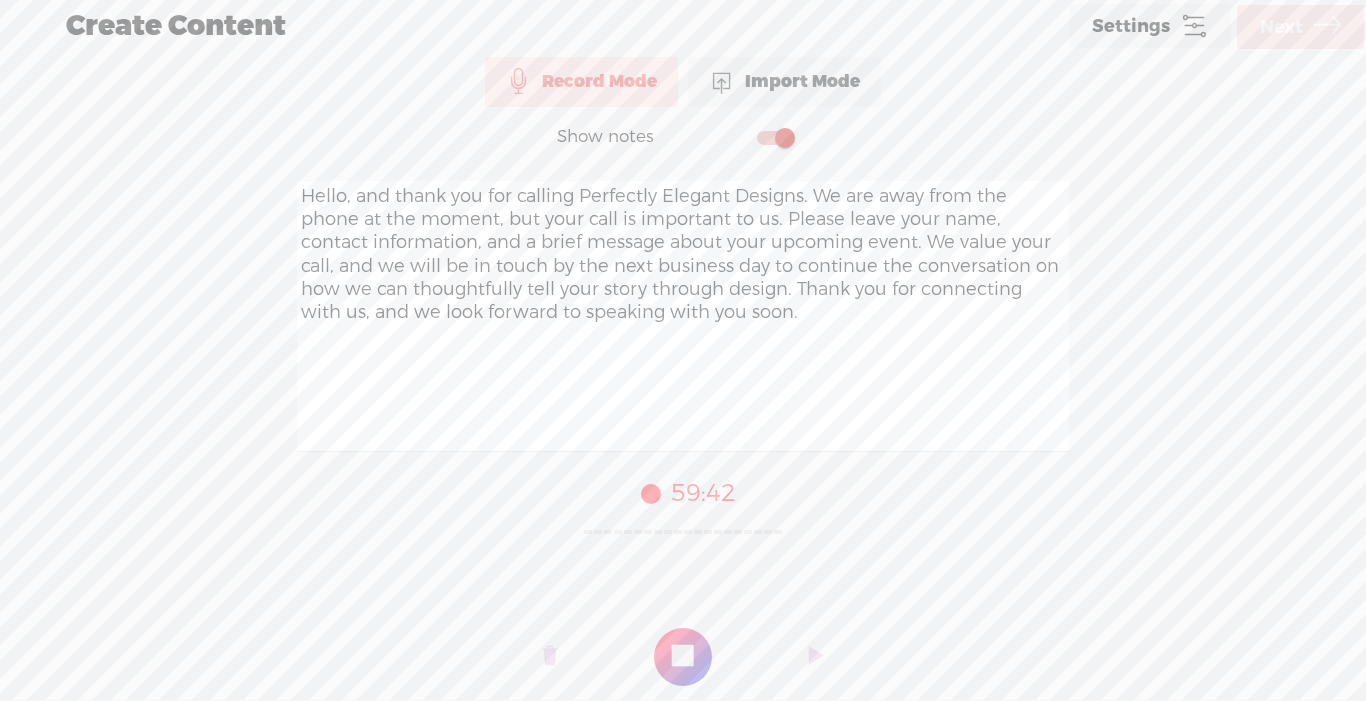 click at bounding box center [683, 657] 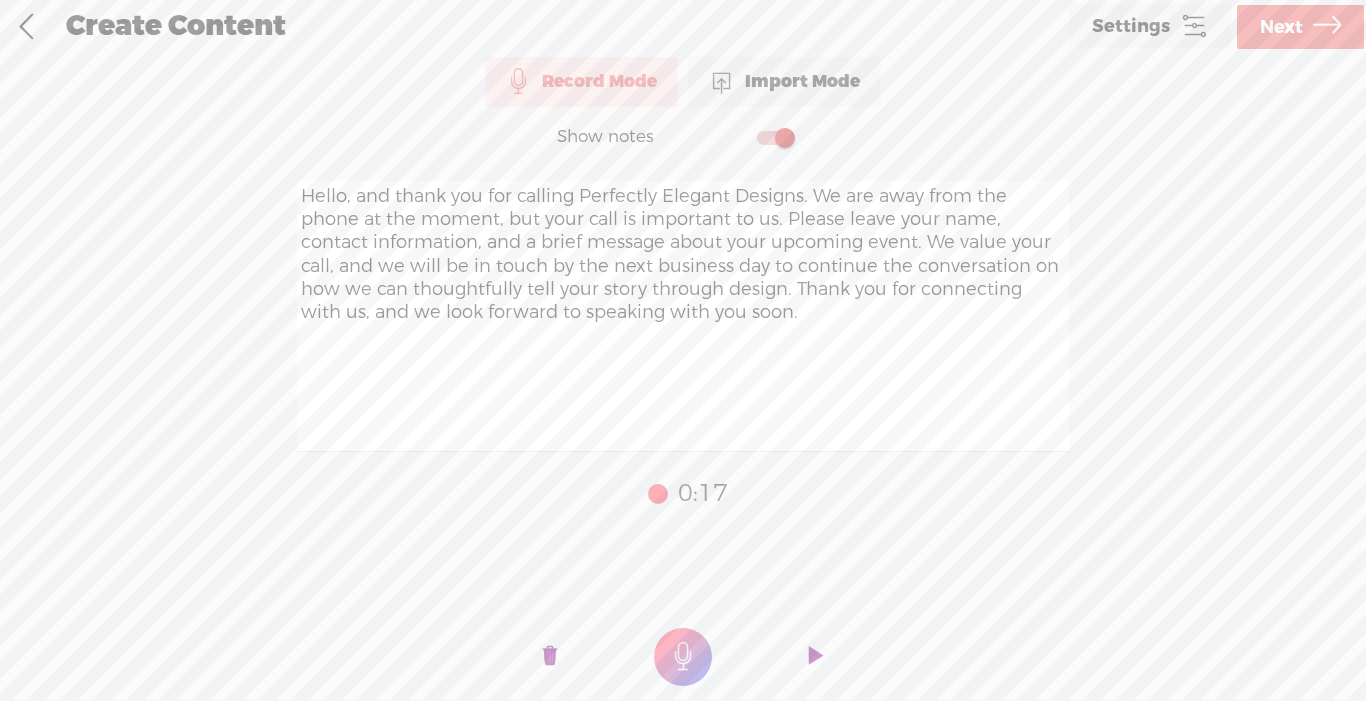 click at bounding box center (550, 657) 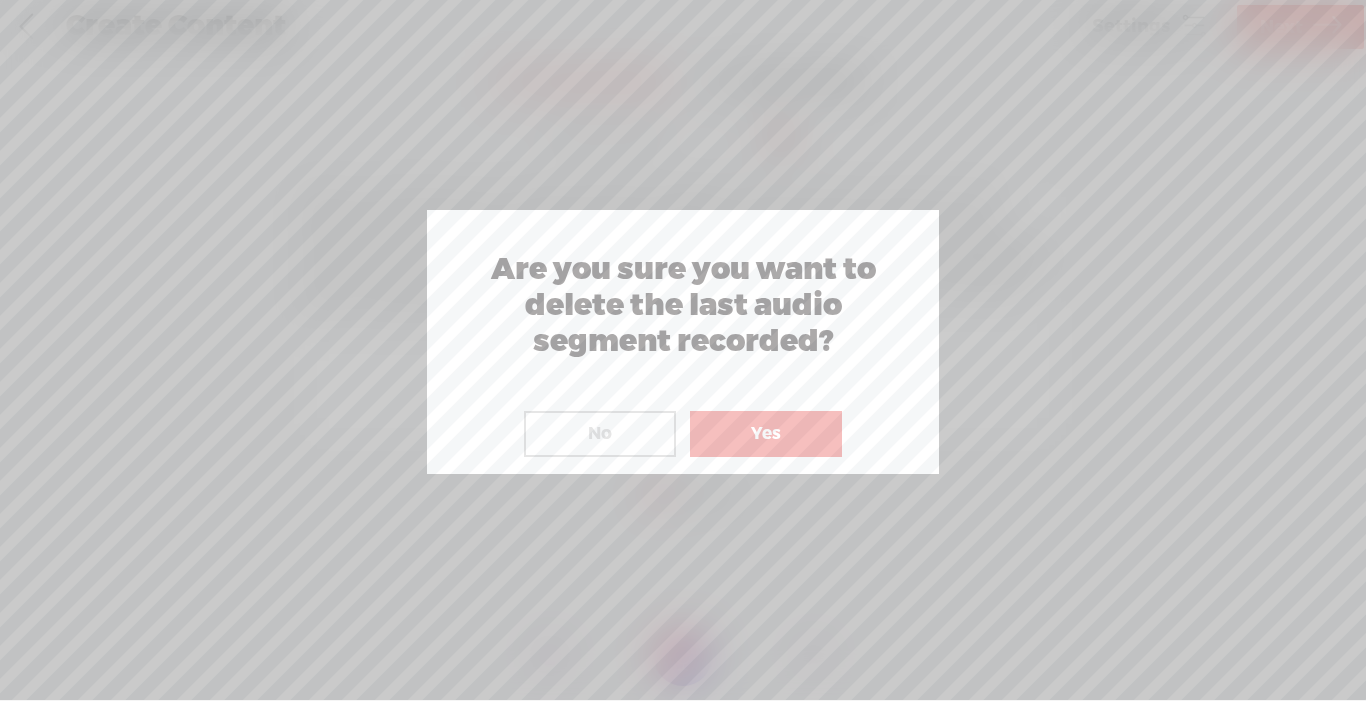 click on "Yes" at bounding box center (766, 434) 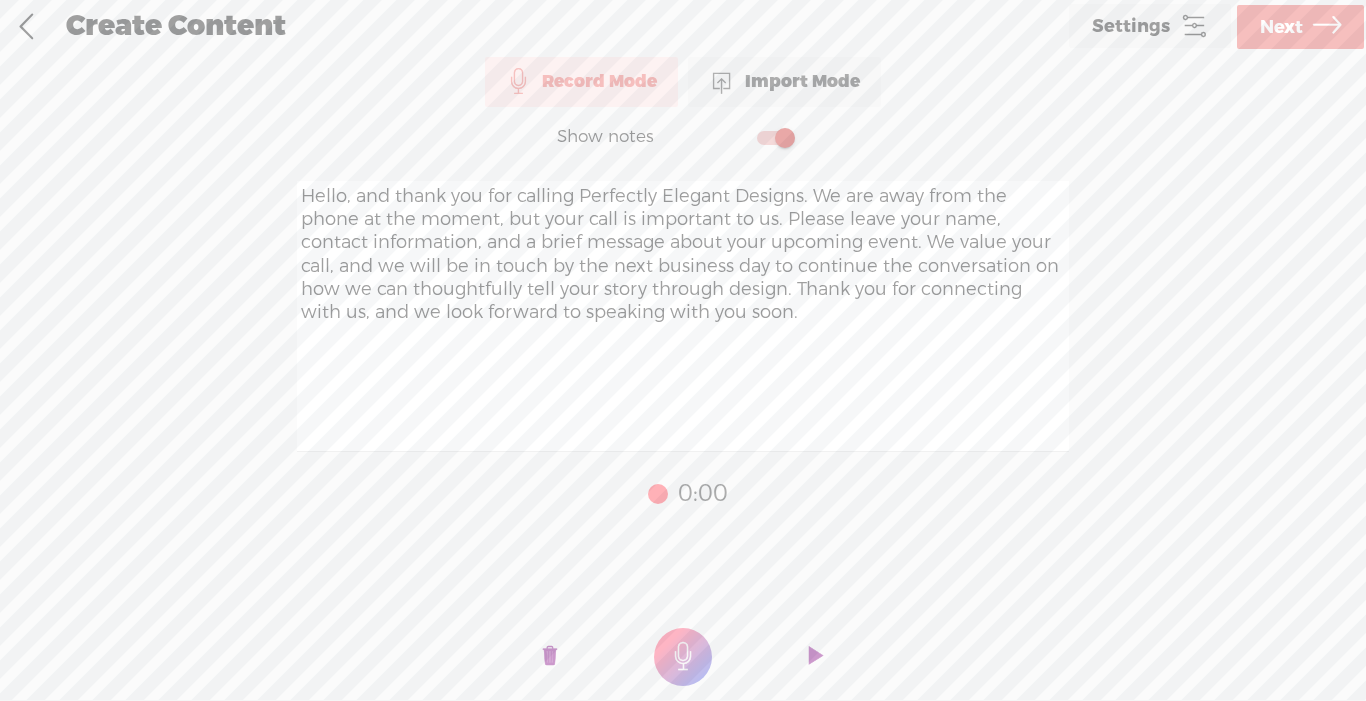click at bounding box center (683, 657) 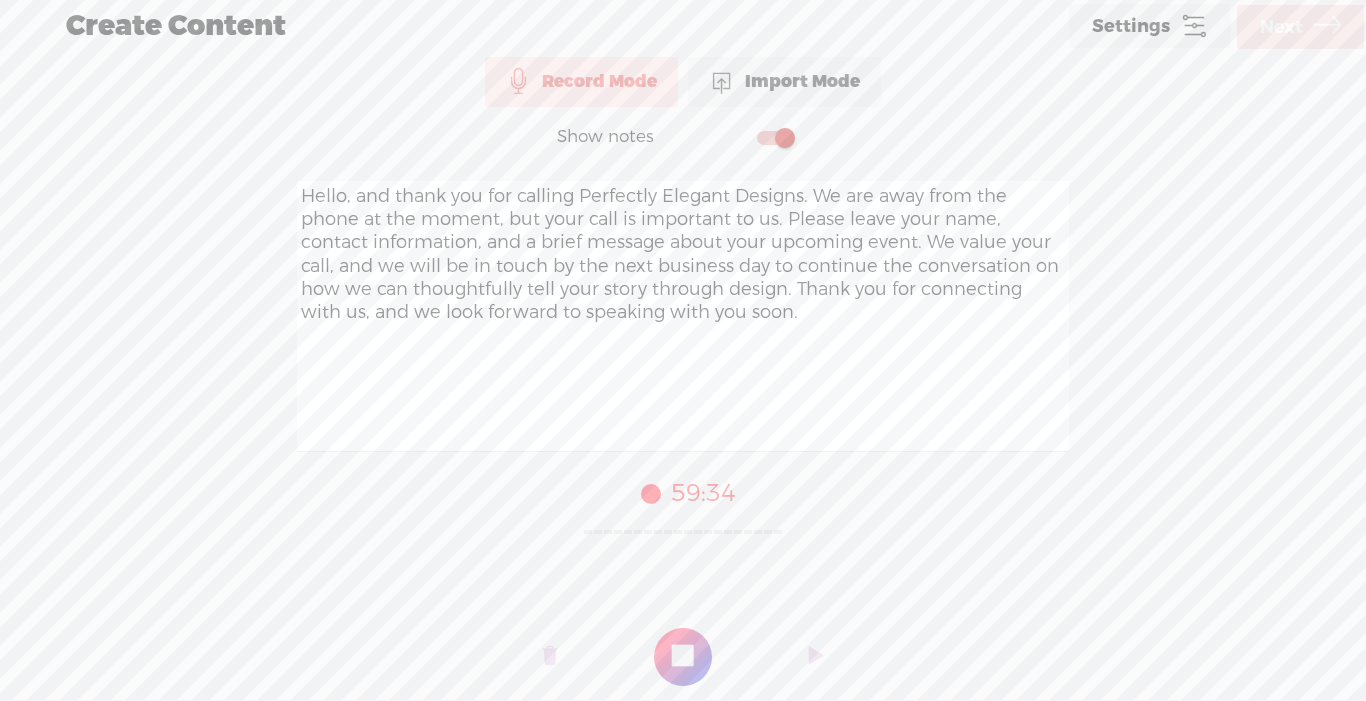 click at bounding box center (683, 657) 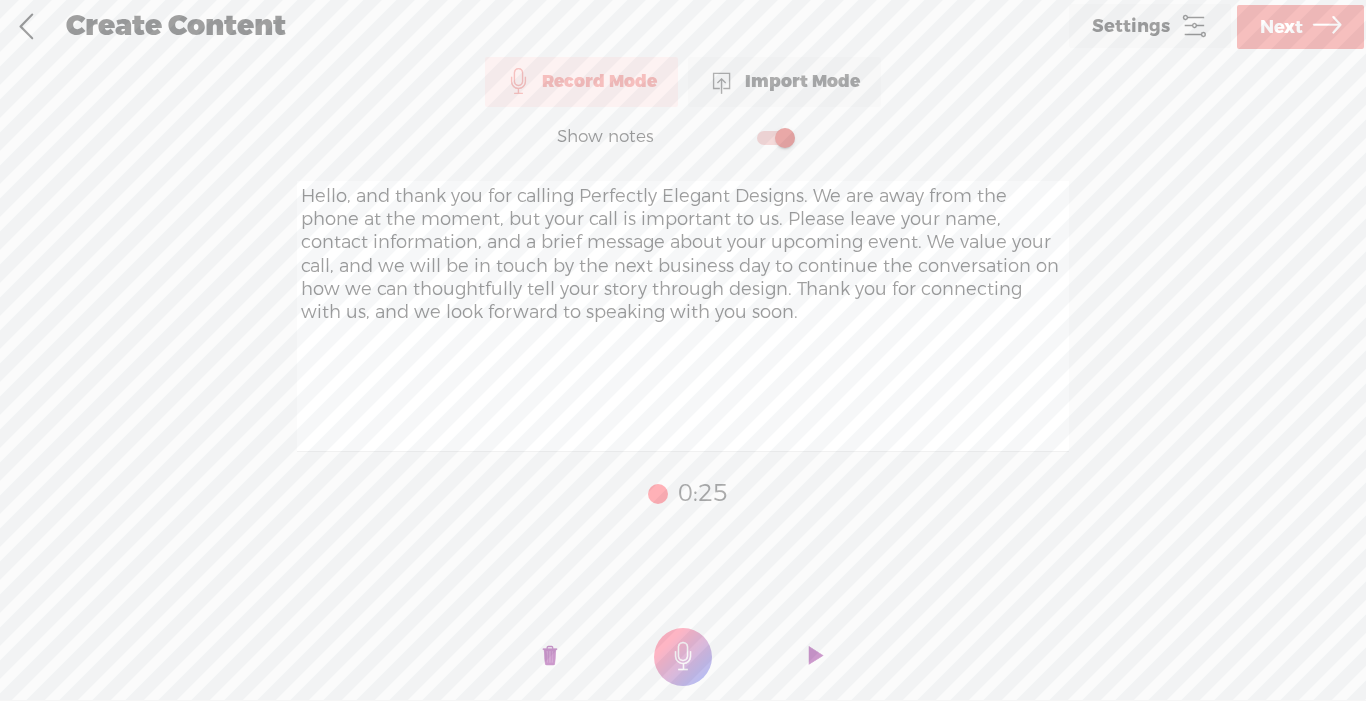 click at bounding box center [816, 657] 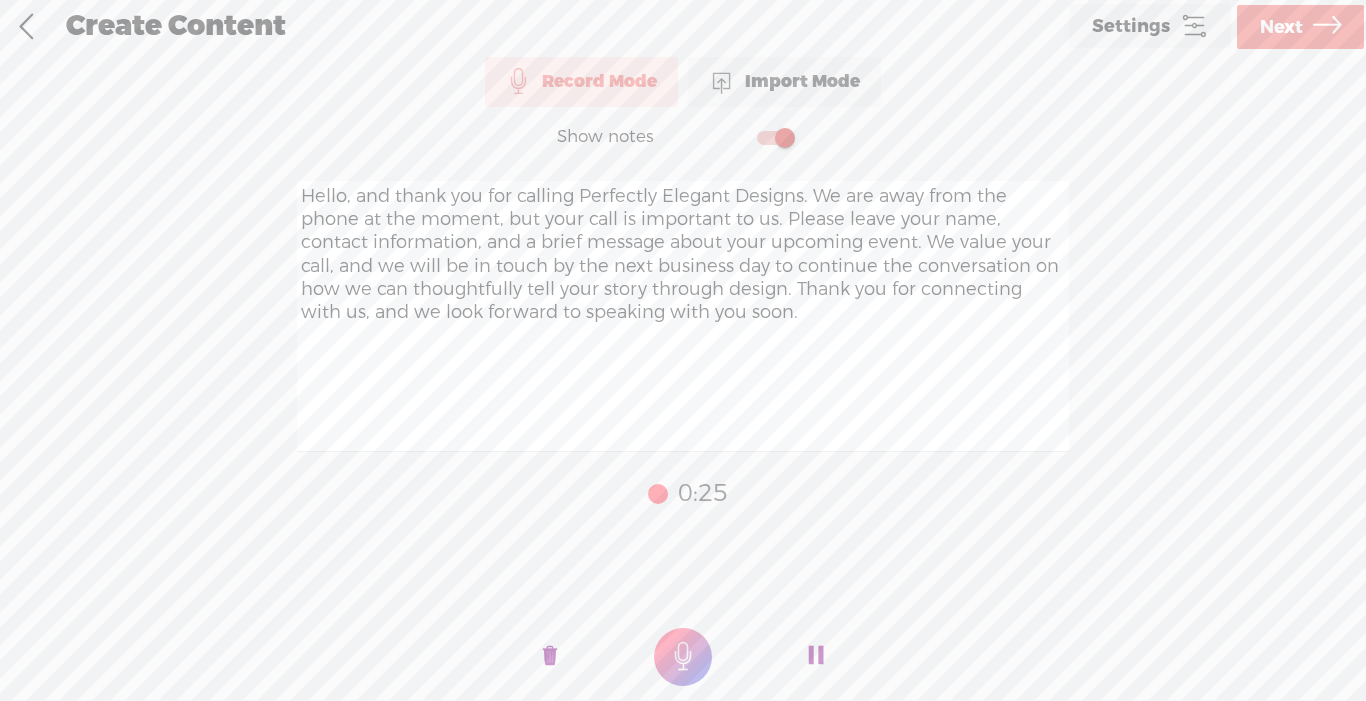 click on "Next" at bounding box center (1281, 27) 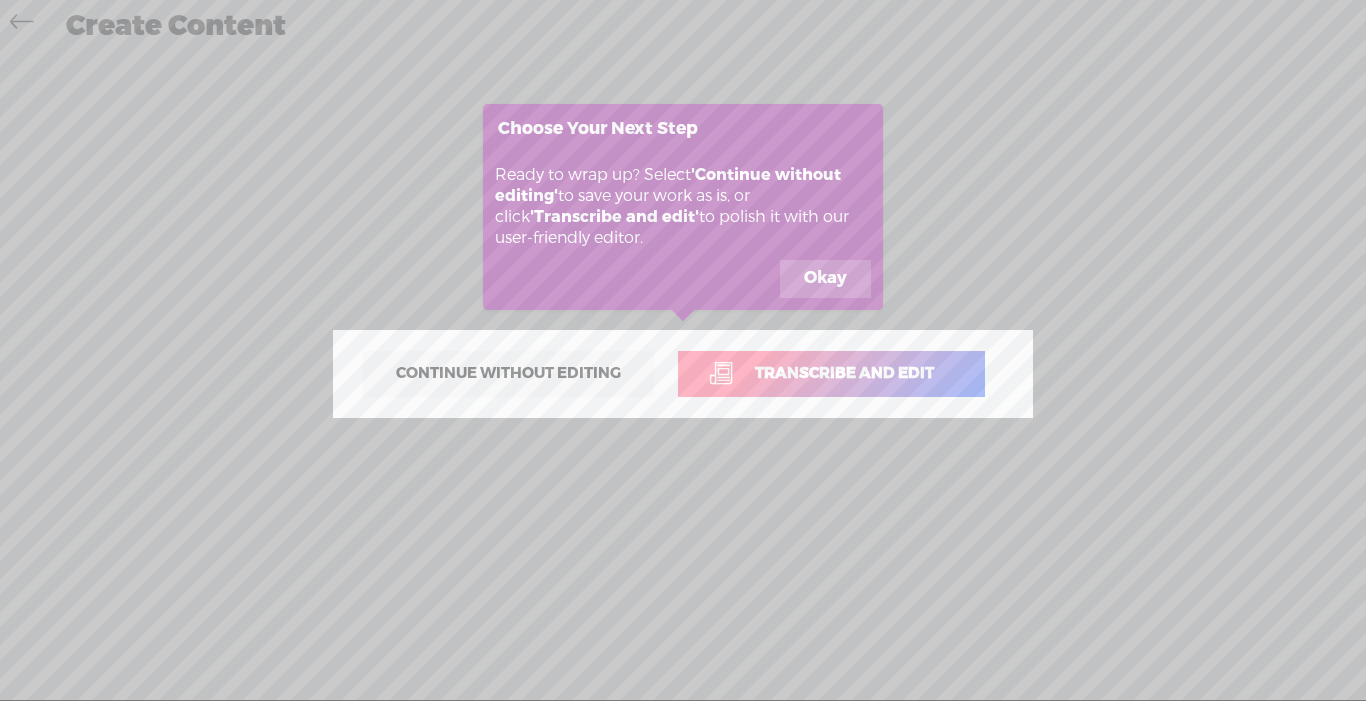 click on "Continue without editing" at bounding box center [508, 374] 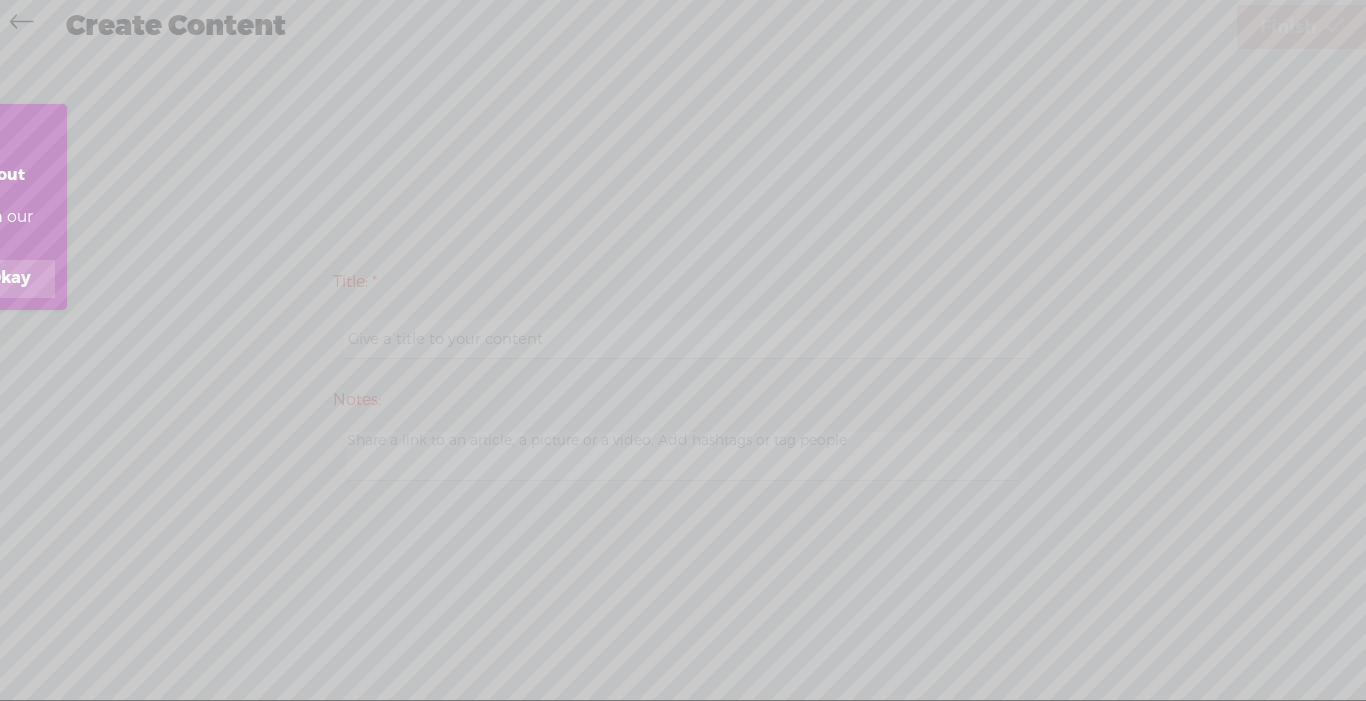 click 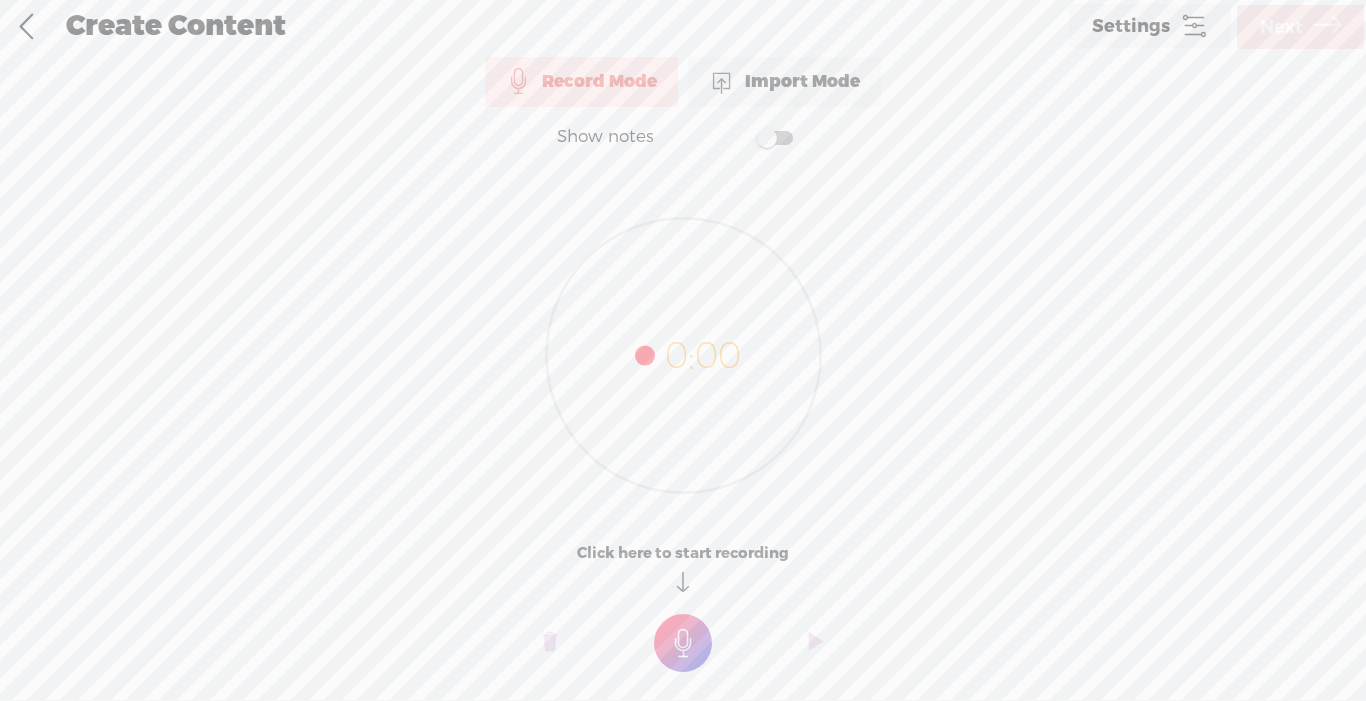click at bounding box center (1327, 27) 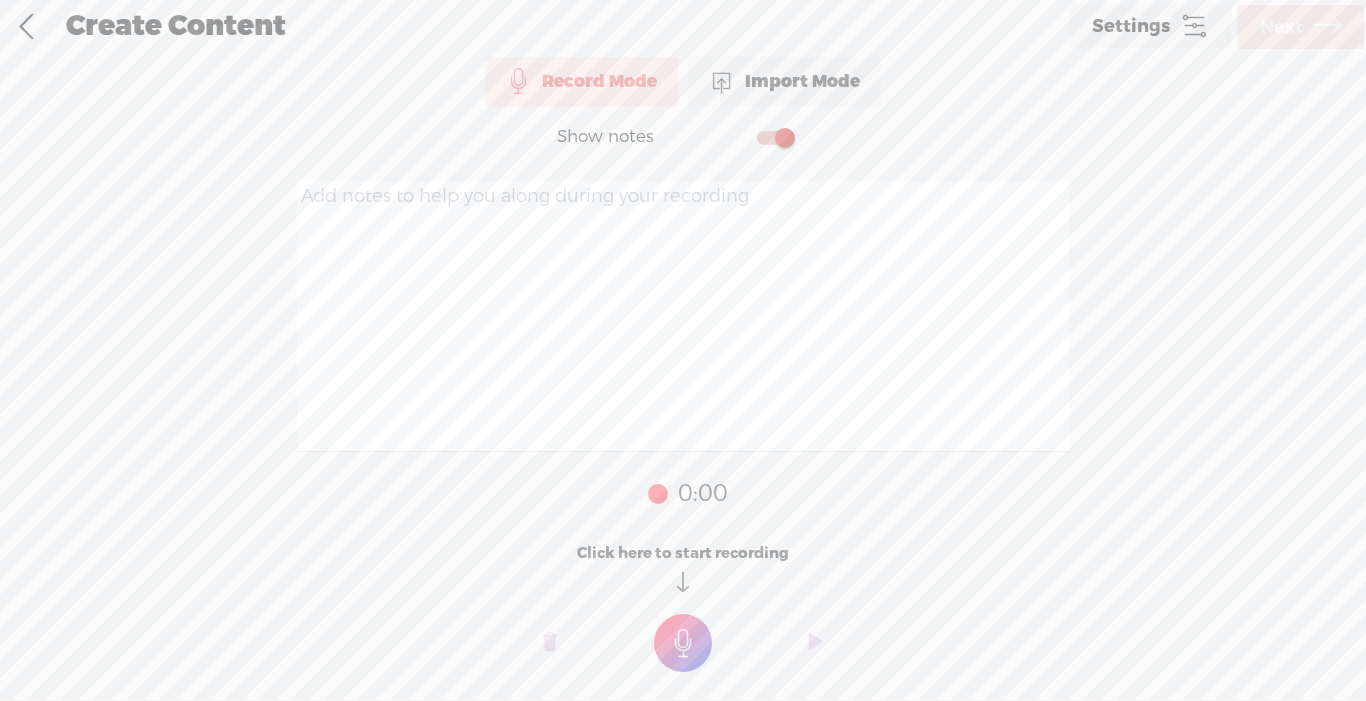 click at bounding box center (683, 316) 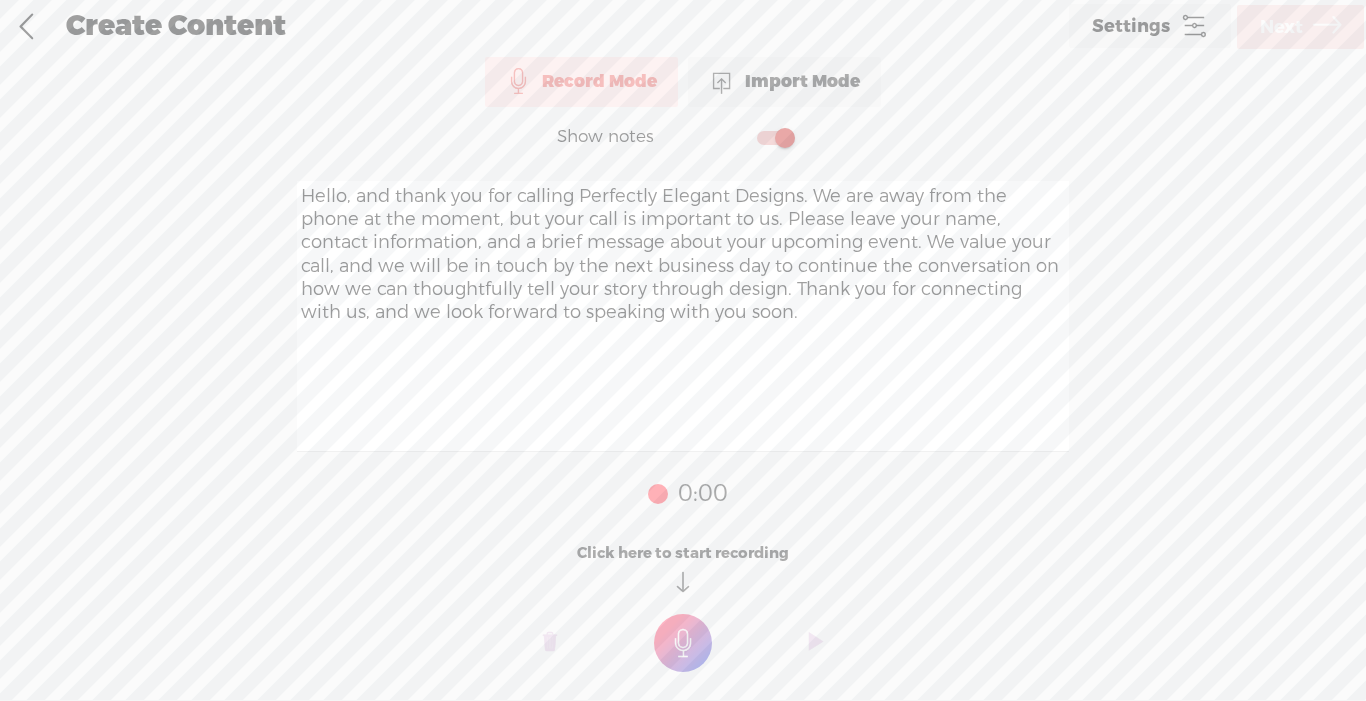 type on "Hello, and thank you for calling Perfectly Elegant Designs. We are away from the phone at the moment, but your call is important to us. Please leave your name, contact information, and a brief message about your upcoming event. We value your call, and we will be in touch by the next business day to continue the conversation on how we can thoughtfully tell your story through design. Thank you for connecting with us, and we look forward to speaking with you soon." 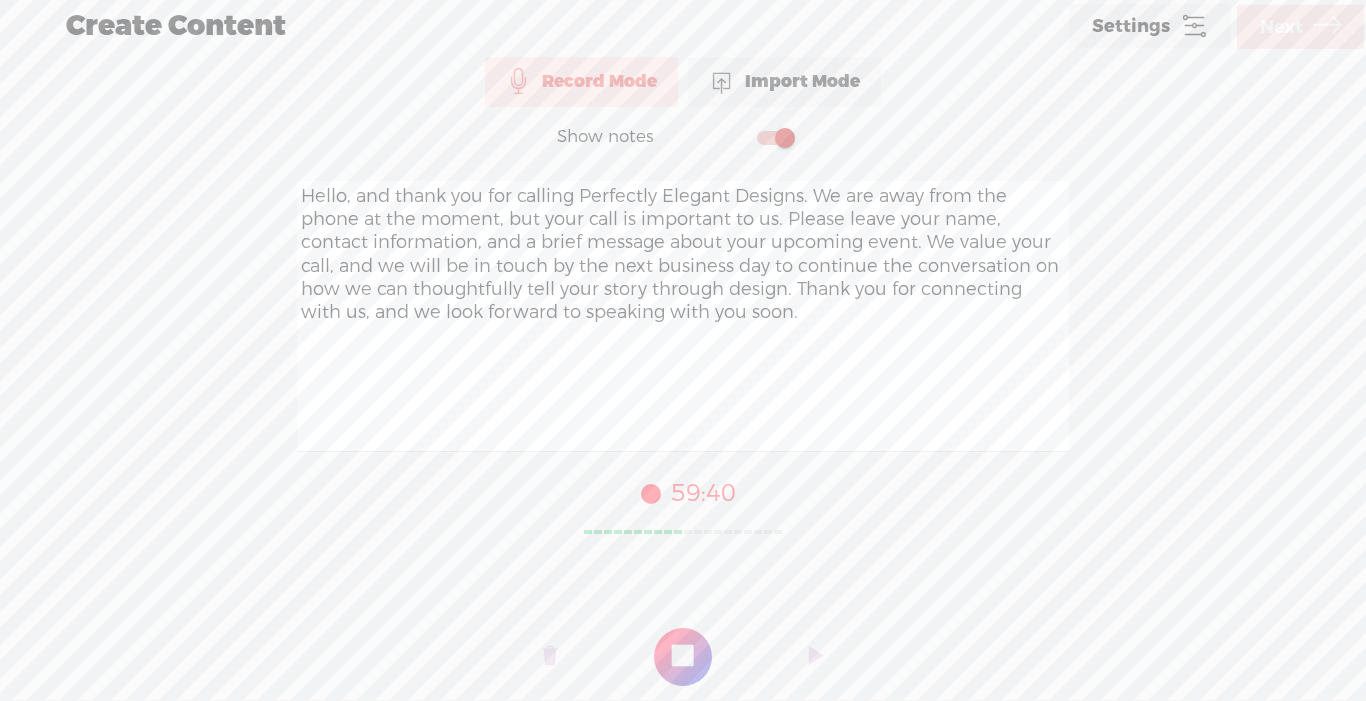 click at bounding box center [683, 657] 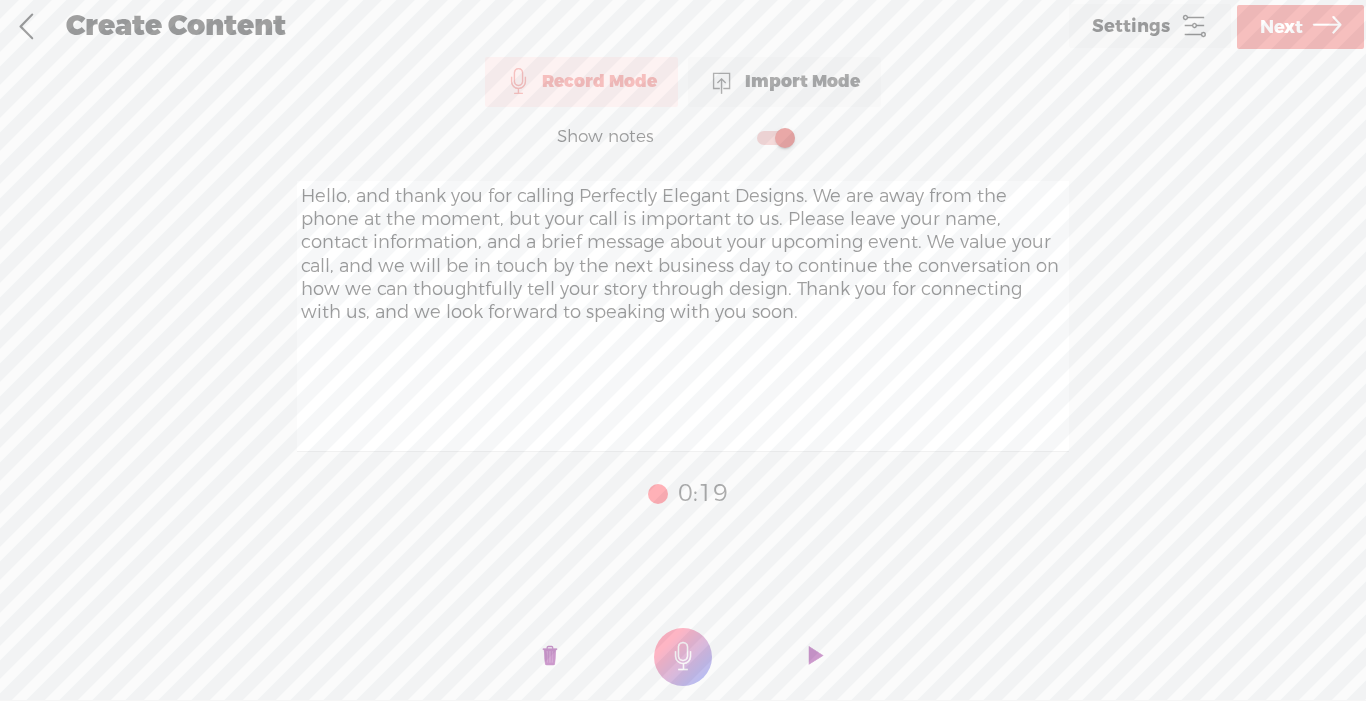 click at bounding box center [550, 657] 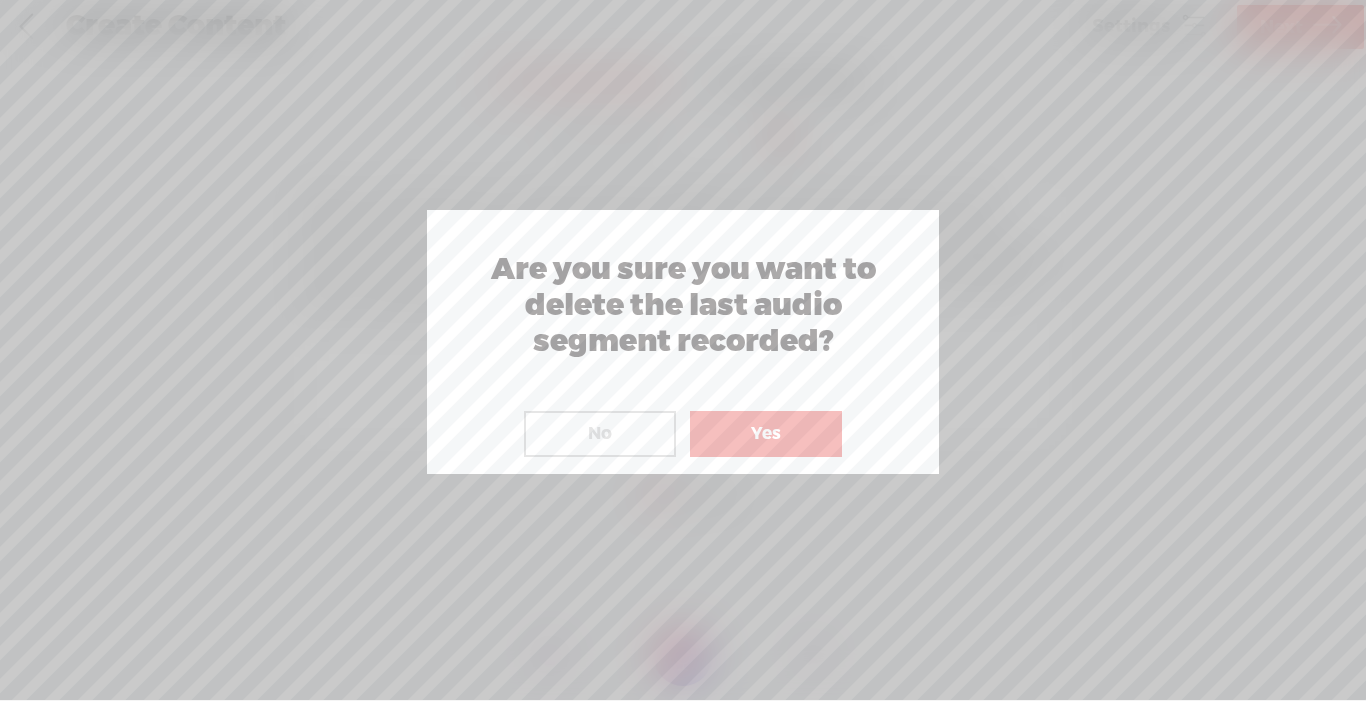 click on "Yes" at bounding box center [766, 434] 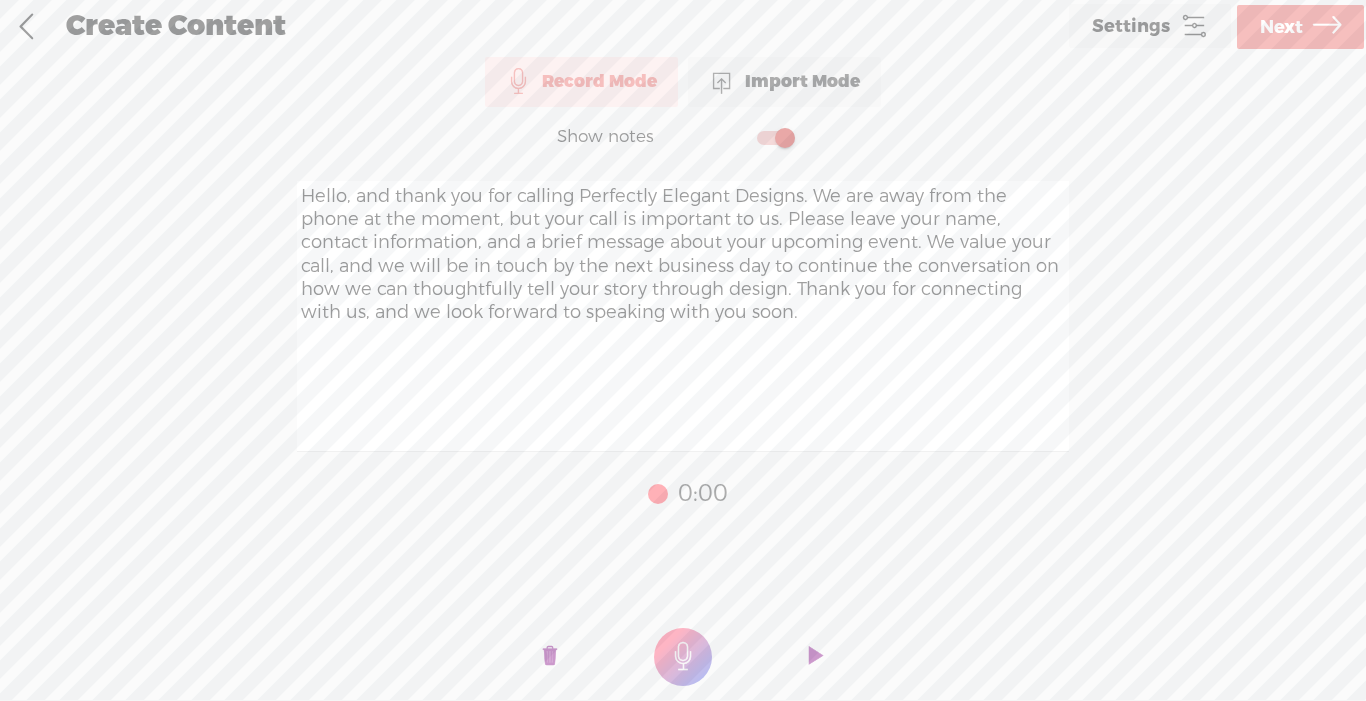 click at bounding box center (683, 657) 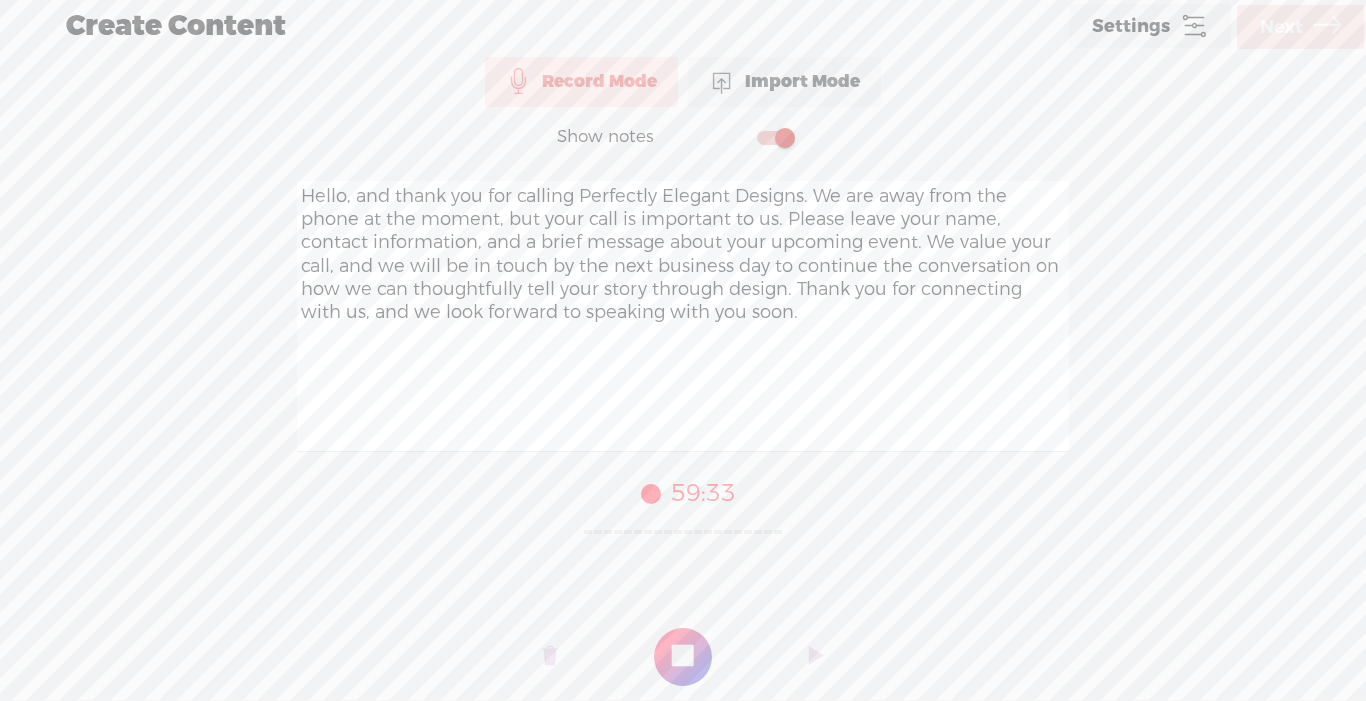 click at bounding box center (683, 657) 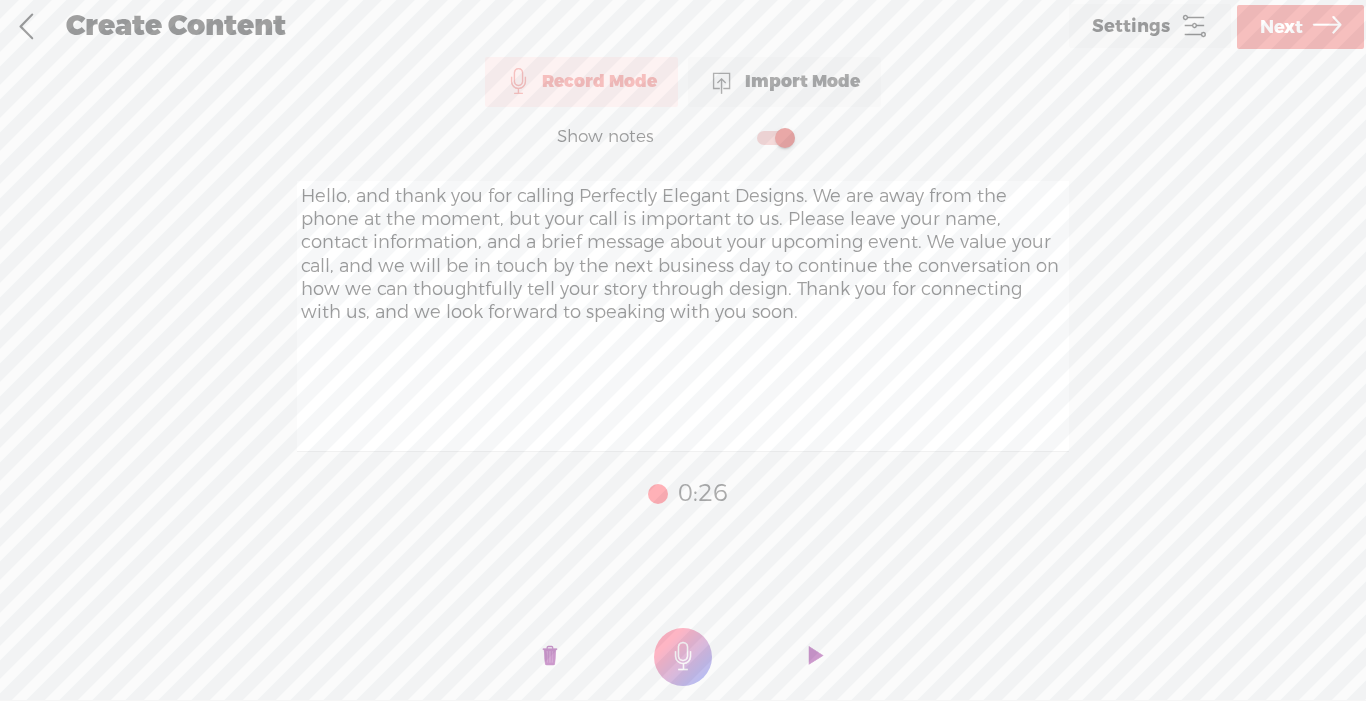 click at bounding box center (816, 657) 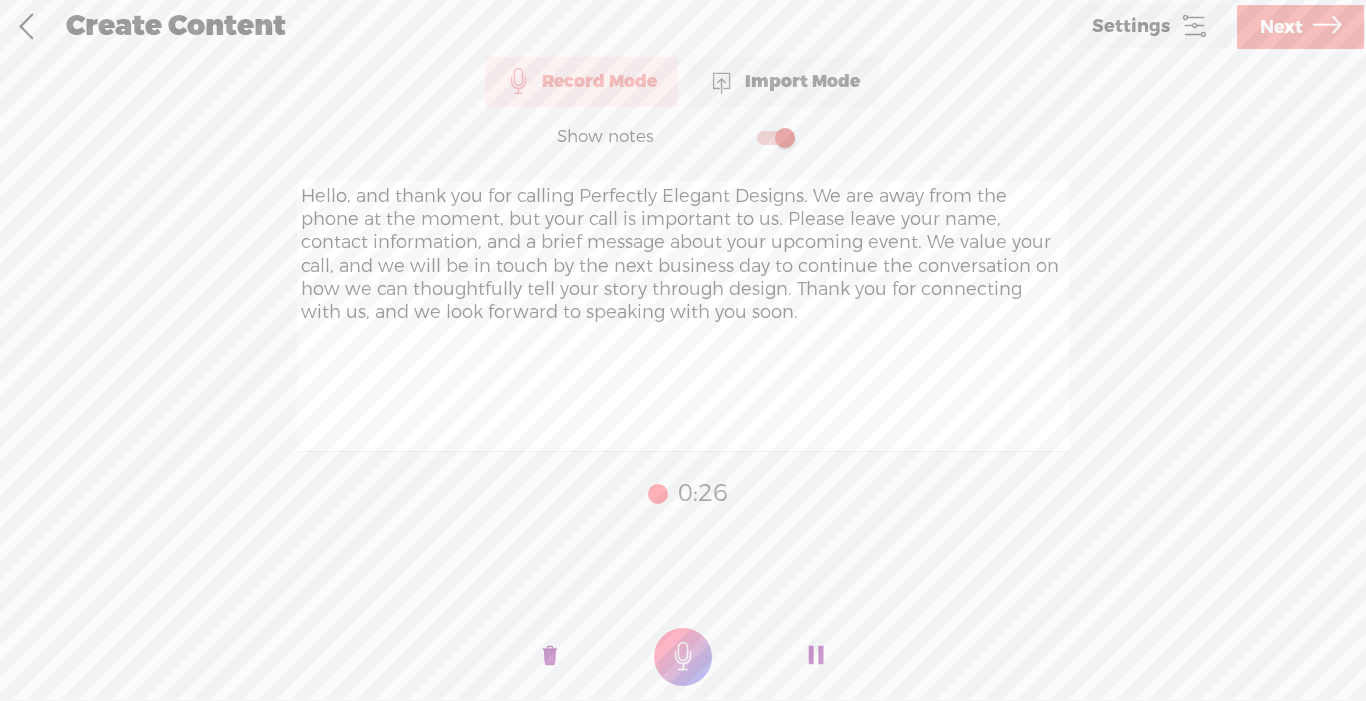 click at bounding box center (550, 657) 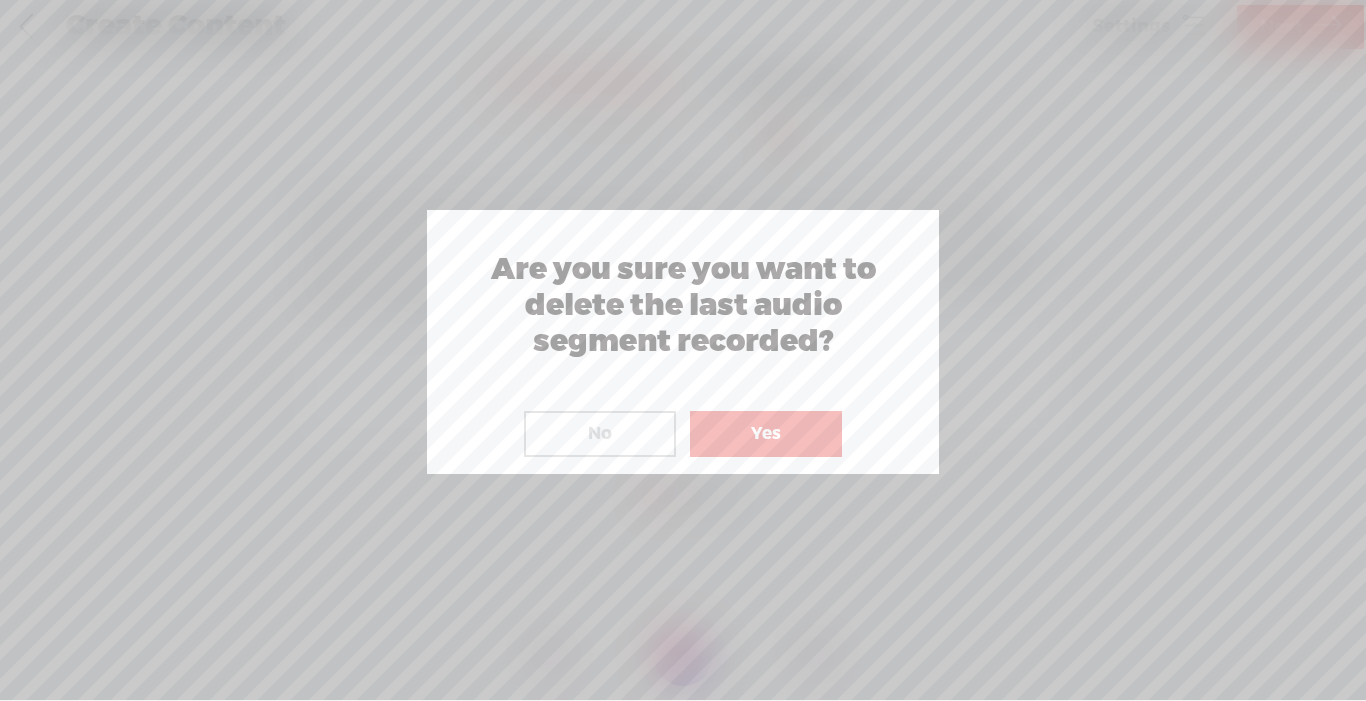 click on "Yes" at bounding box center (766, 434) 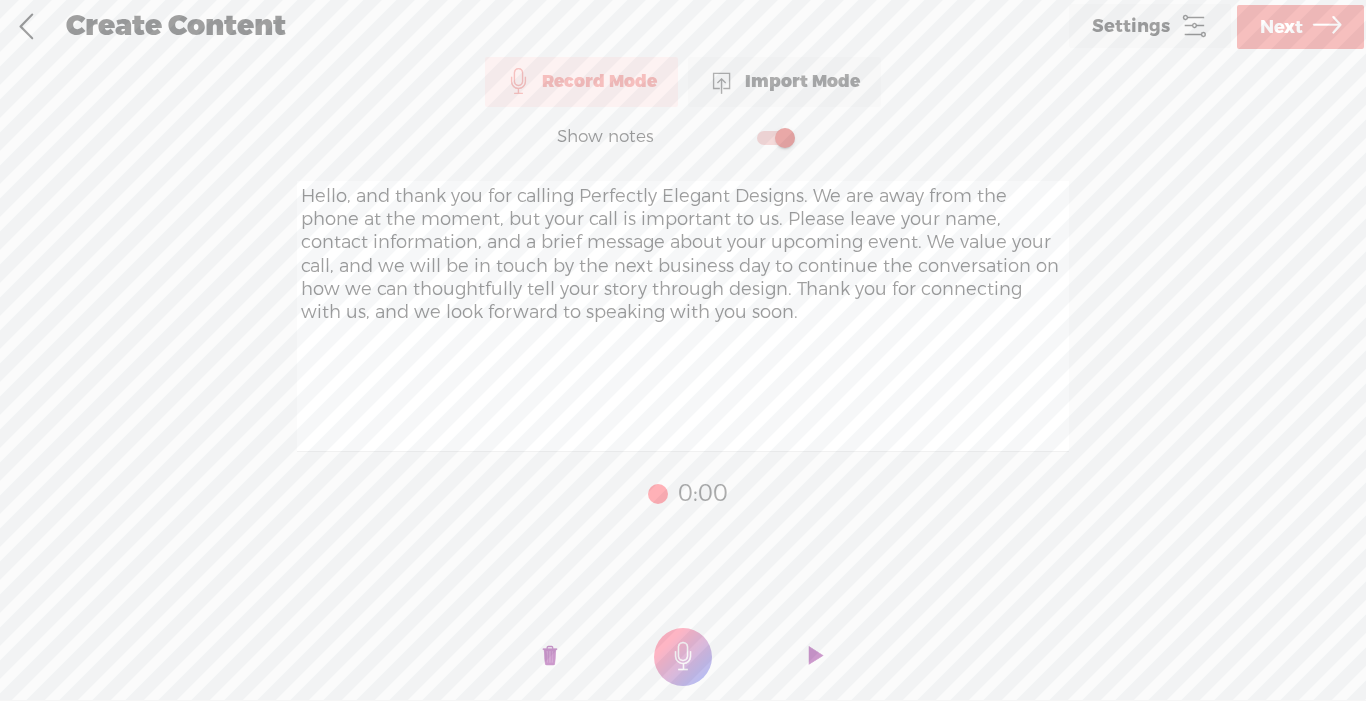 click at bounding box center (683, 657) 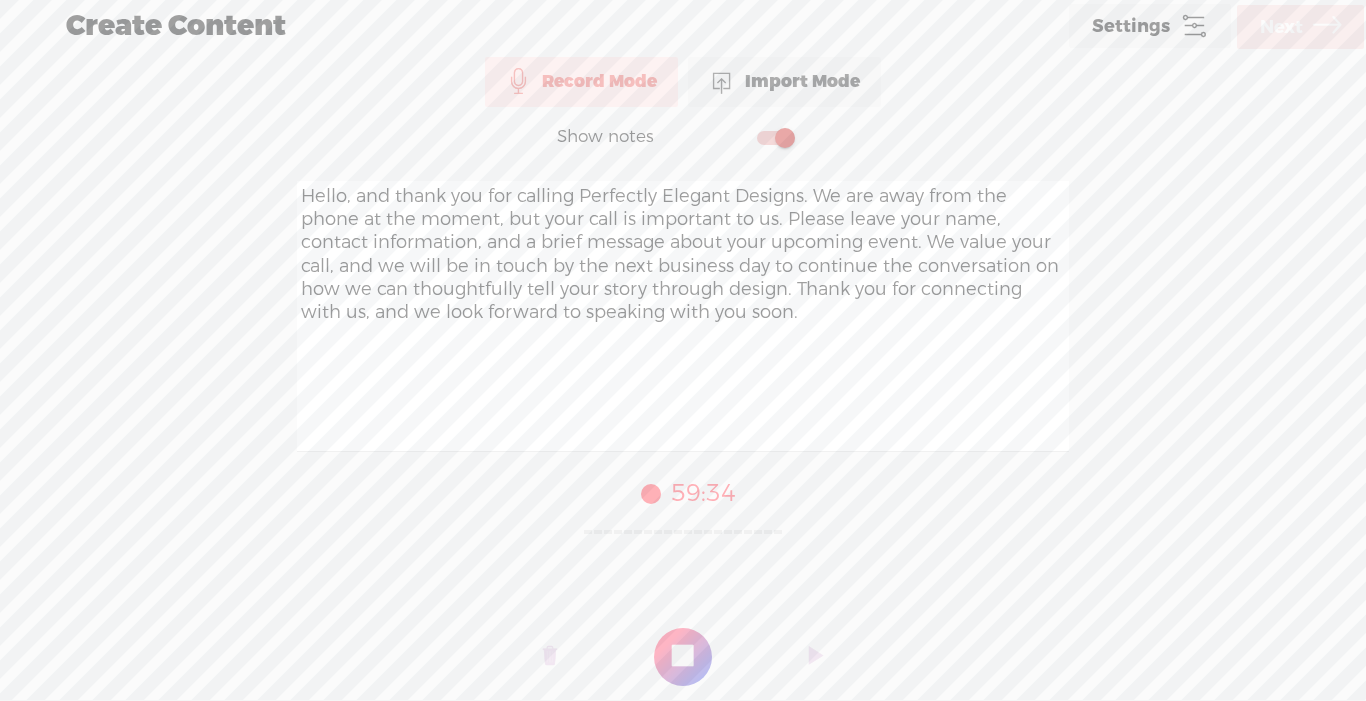 click at bounding box center [683, 657] 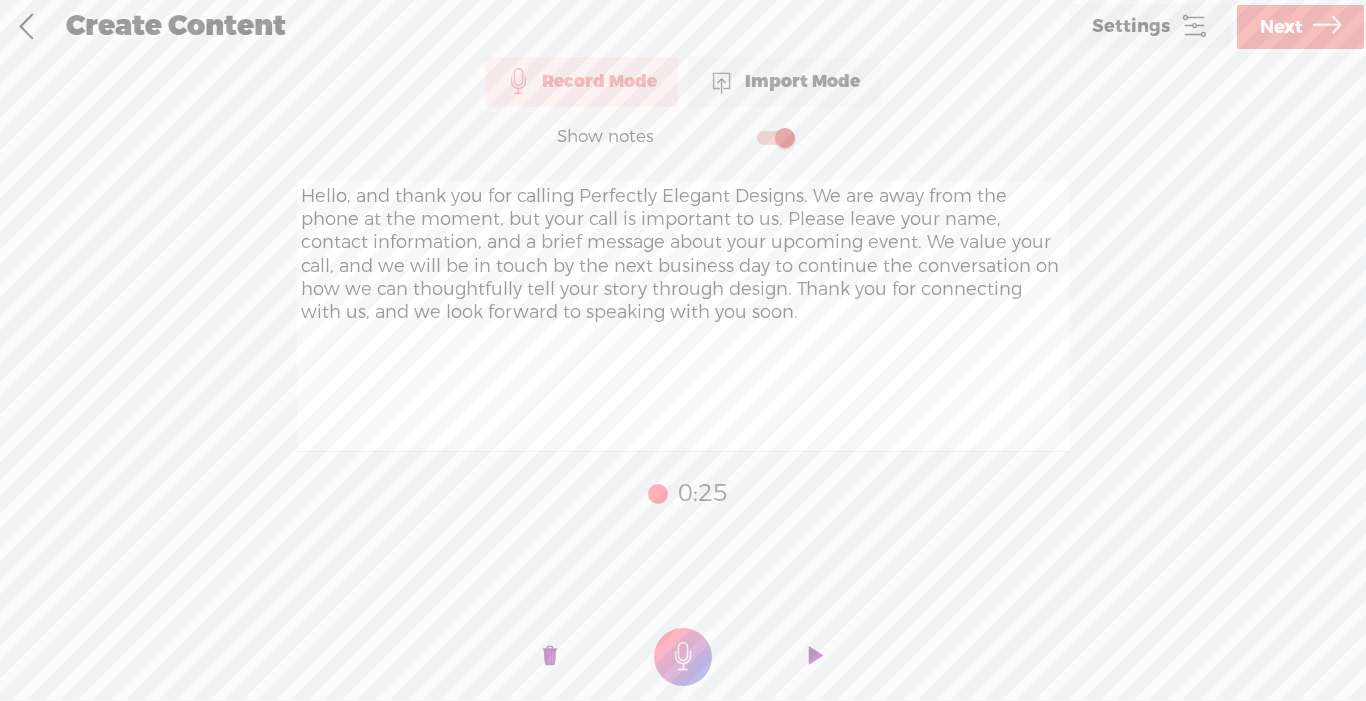 click at bounding box center (816, 657) 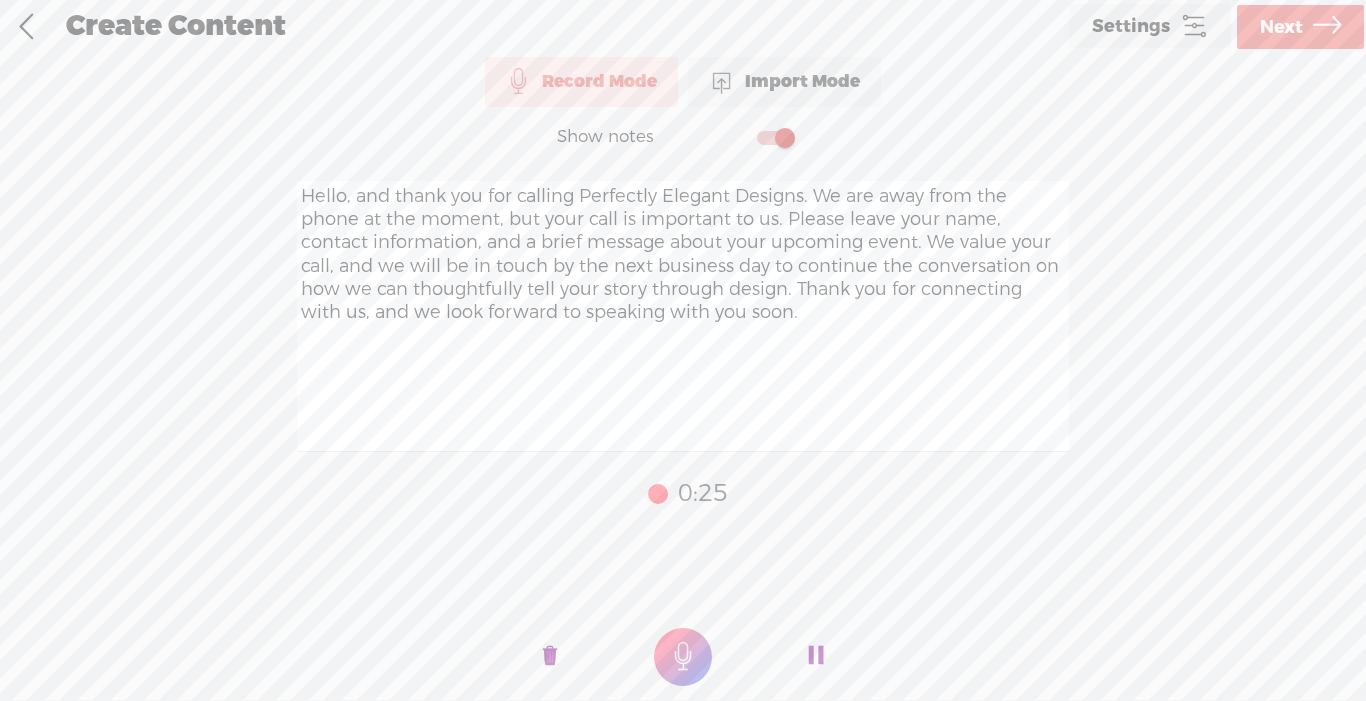 click on "Next" at bounding box center [1300, 27] 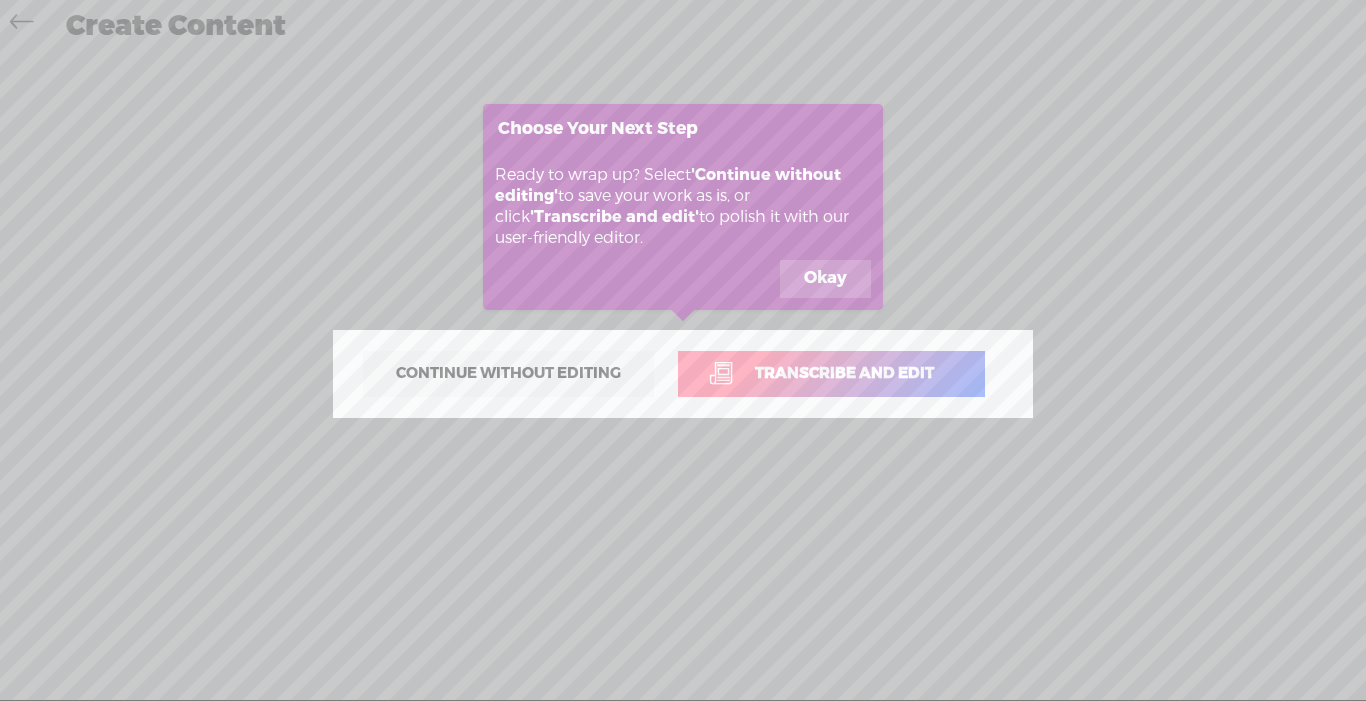 click on "Continue without editing" at bounding box center [508, 374] 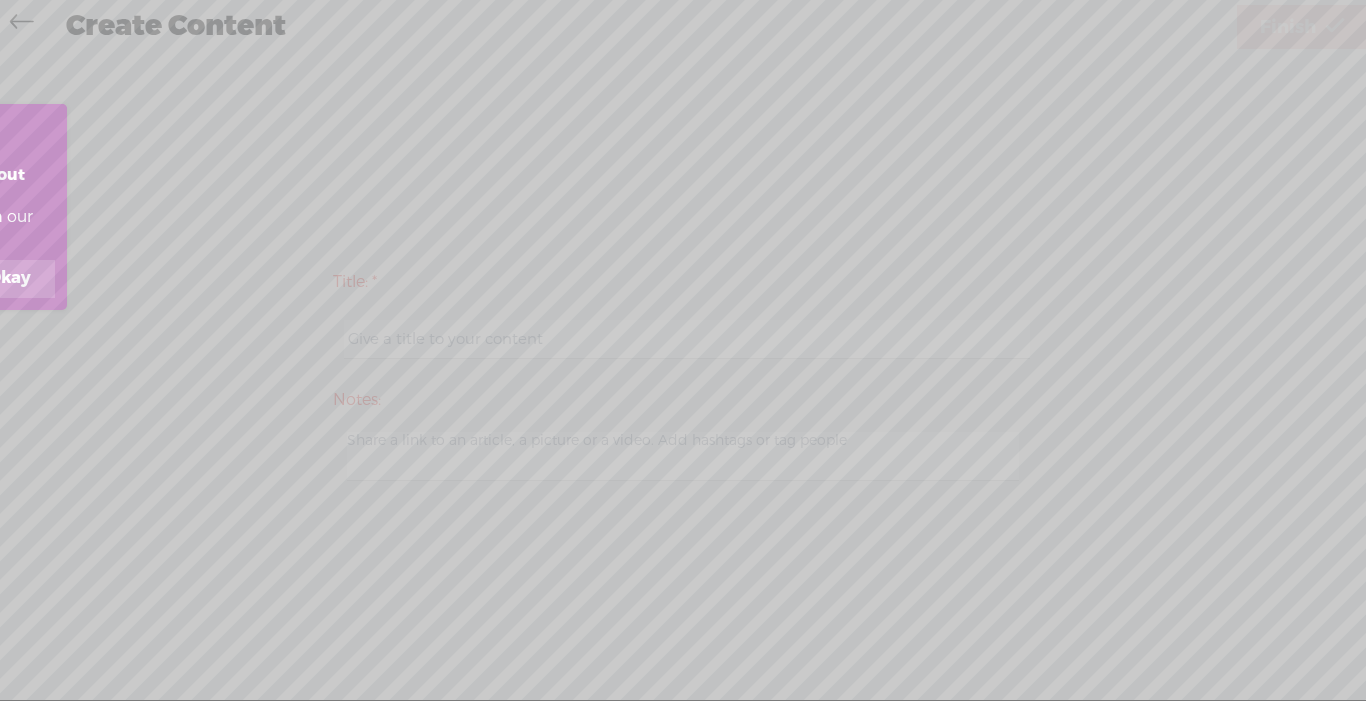 click 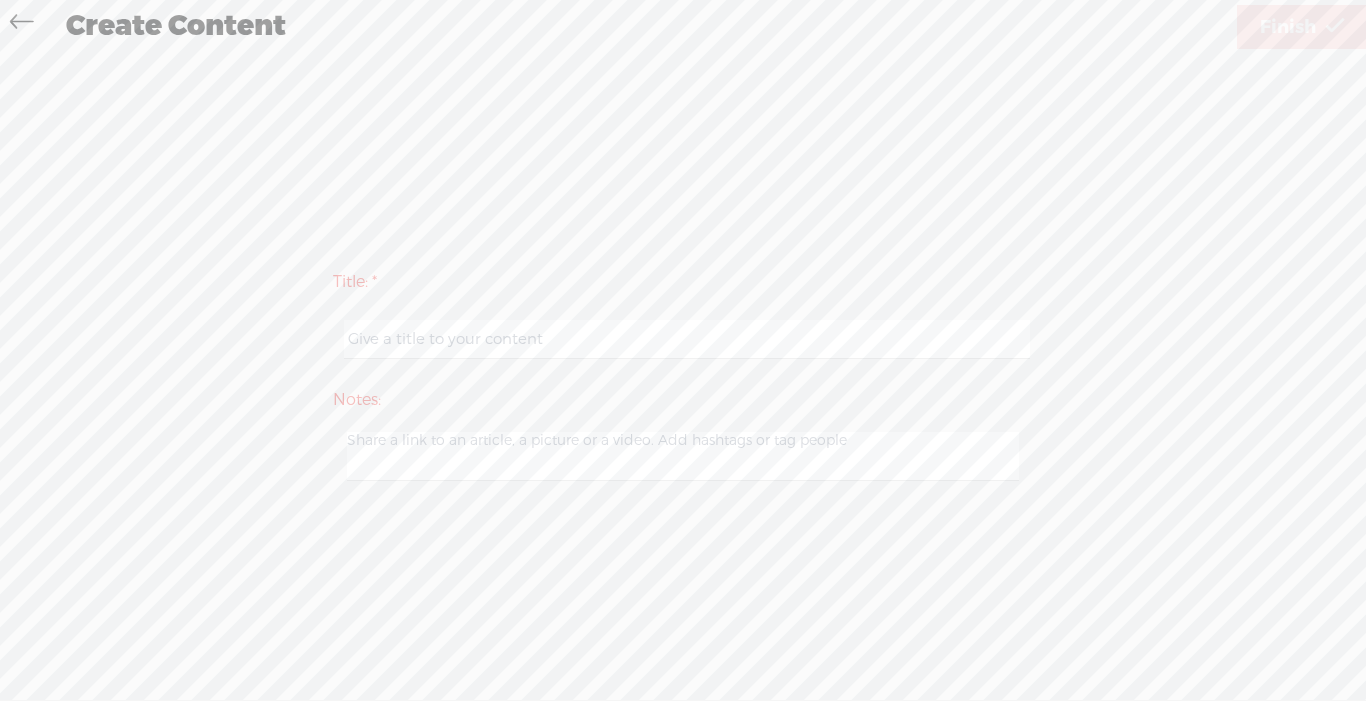 click at bounding box center (686, 339) 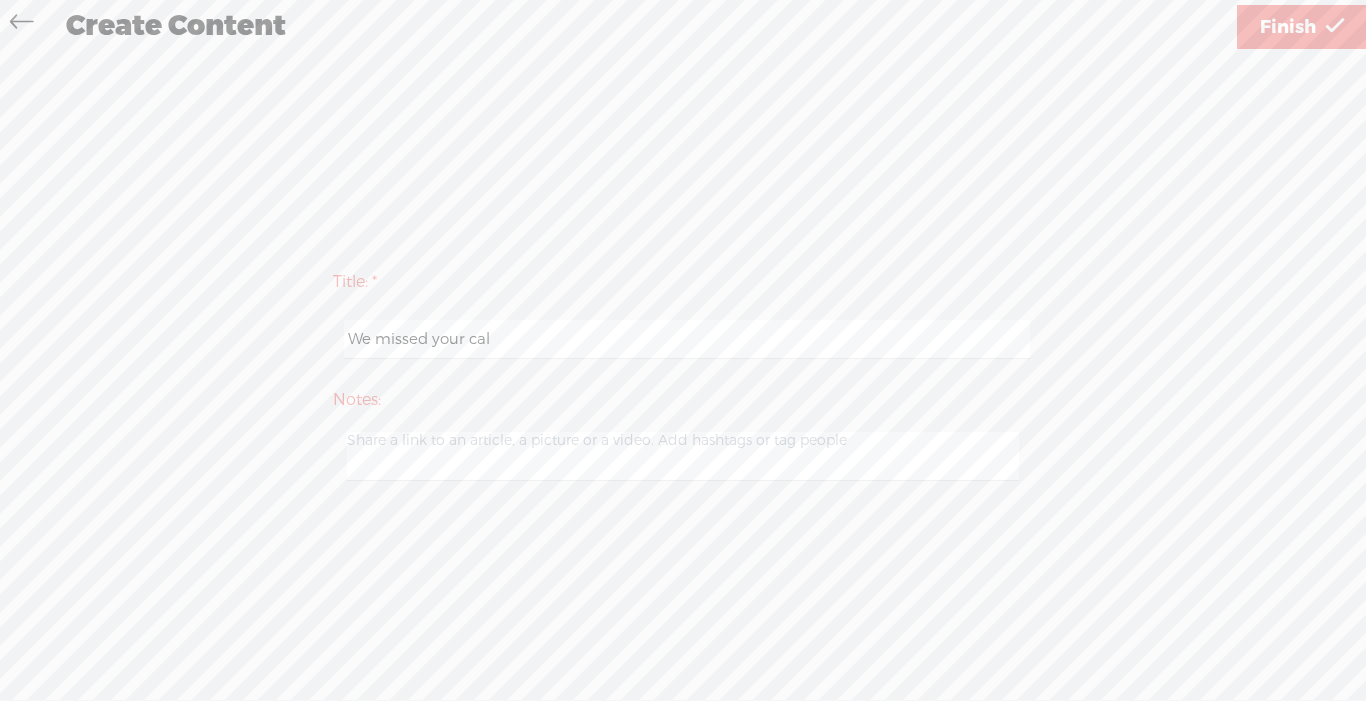 type on "We missed your call" 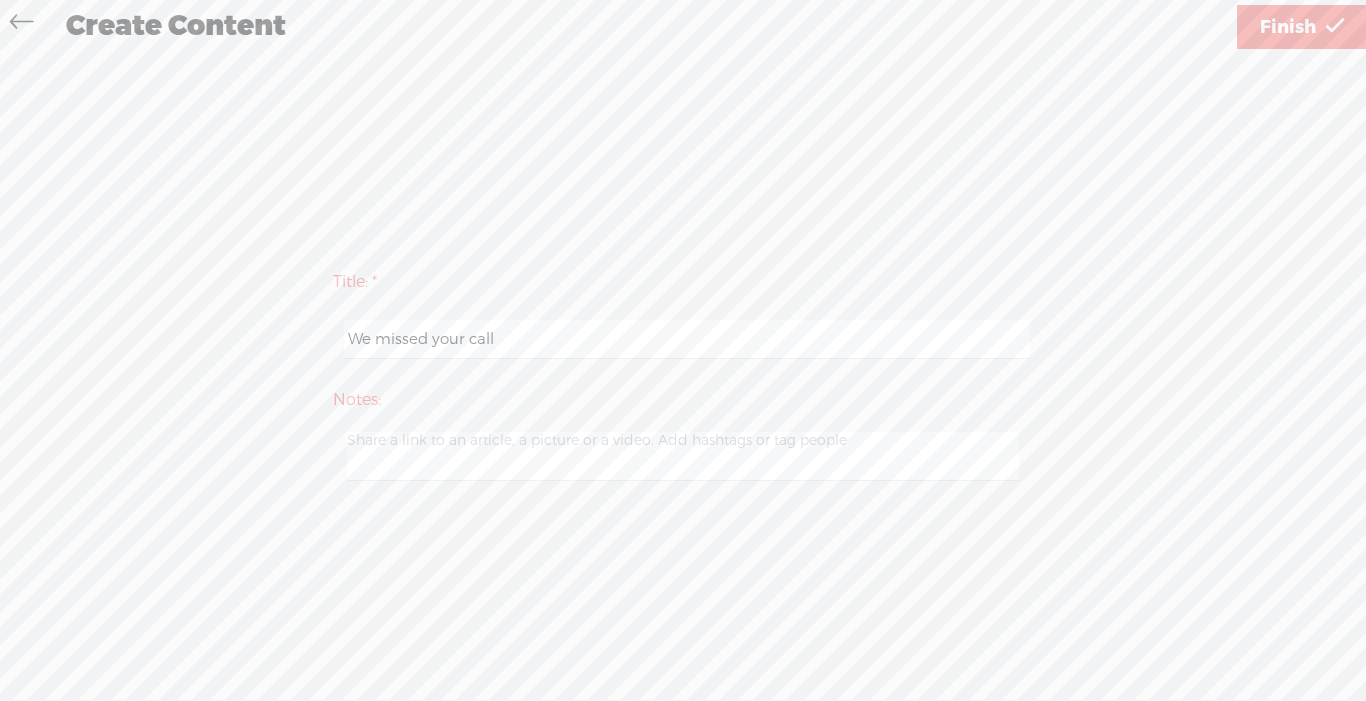 click on "Finish" at bounding box center (1288, 27) 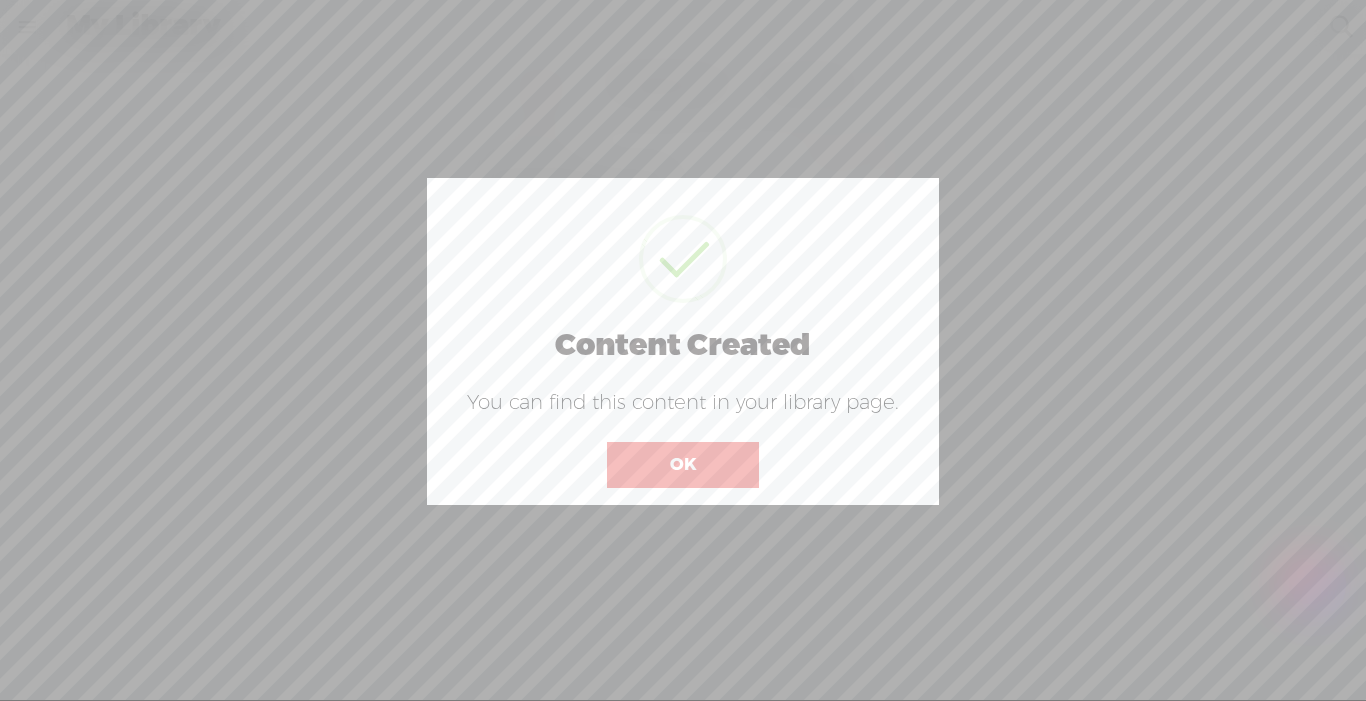 click on "OK" at bounding box center [683, 465] 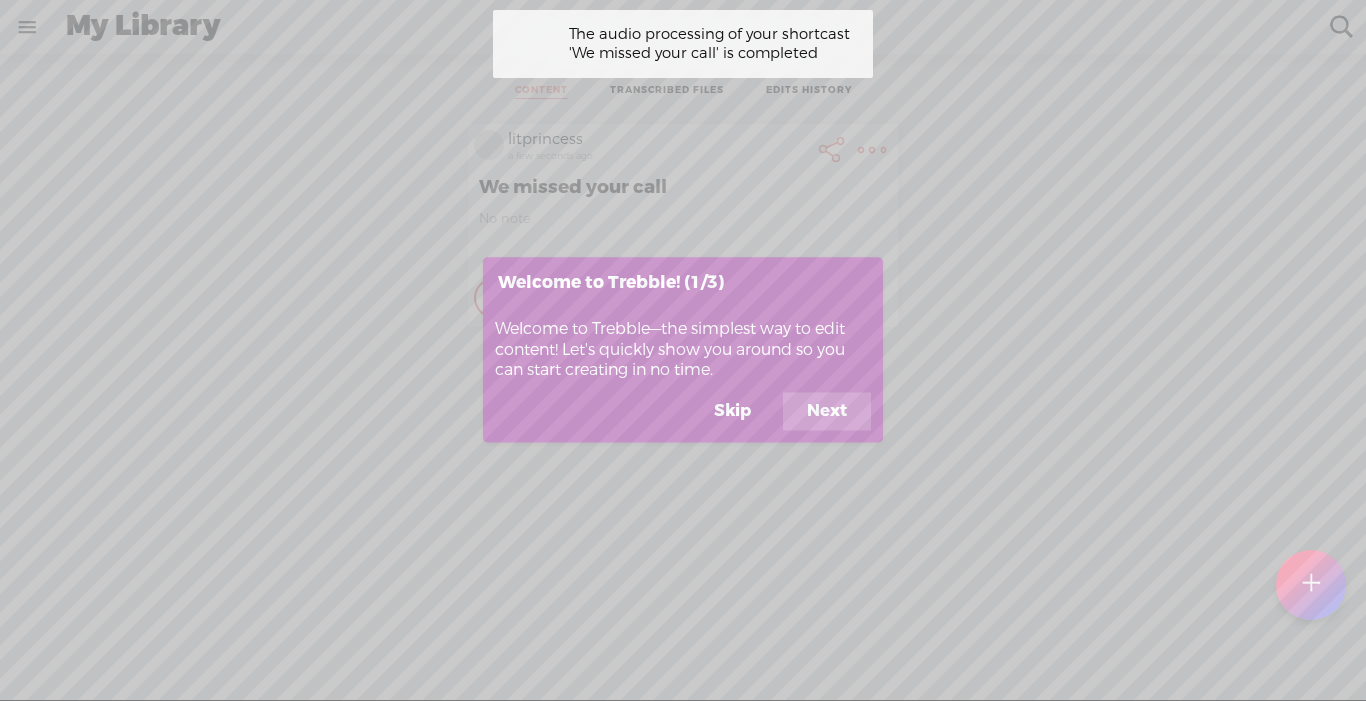 click on "Skip" at bounding box center [732, 412] 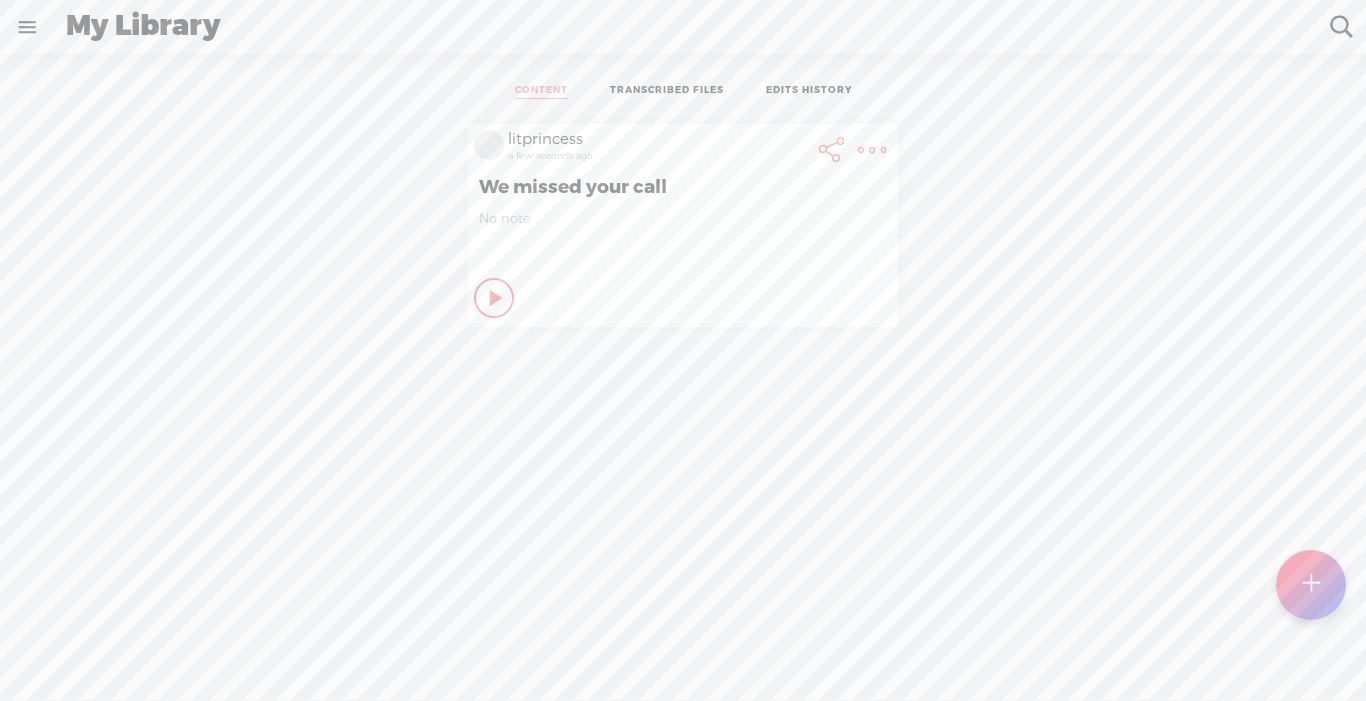 click at bounding box center [872, 150] 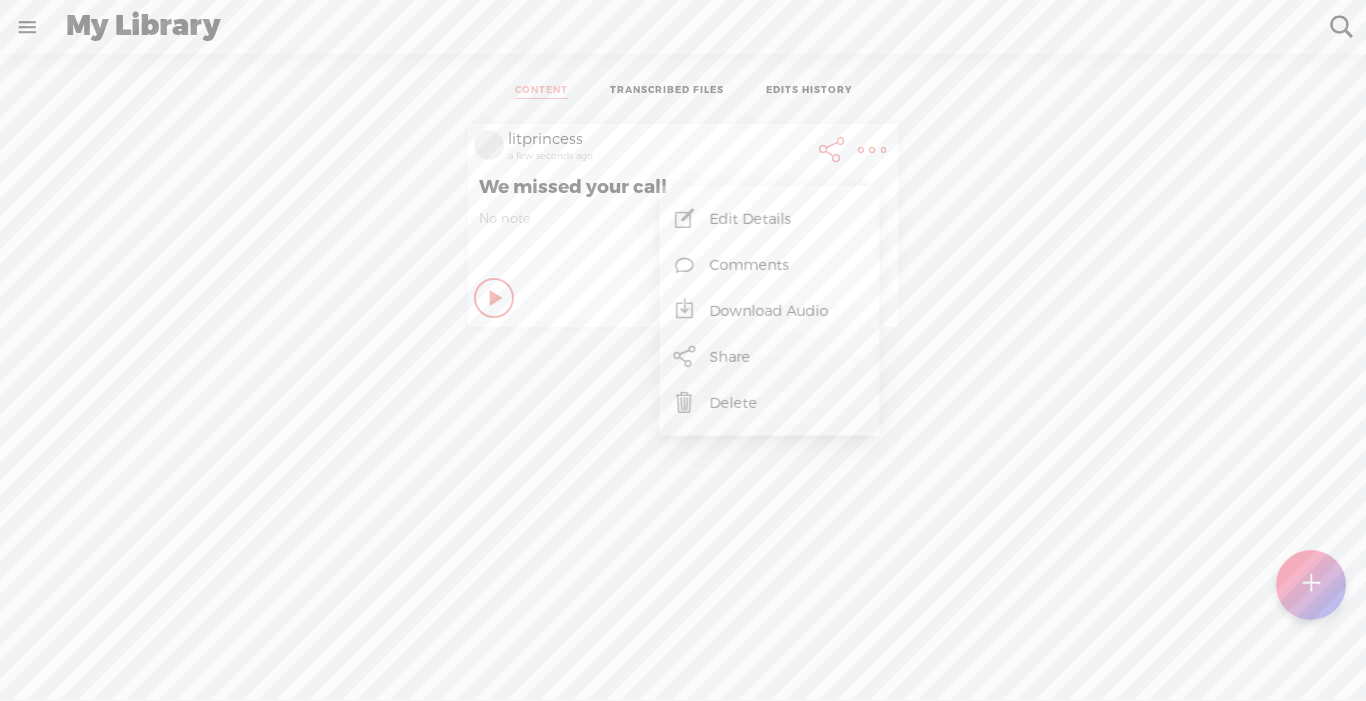 click at bounding box center [497, 298] 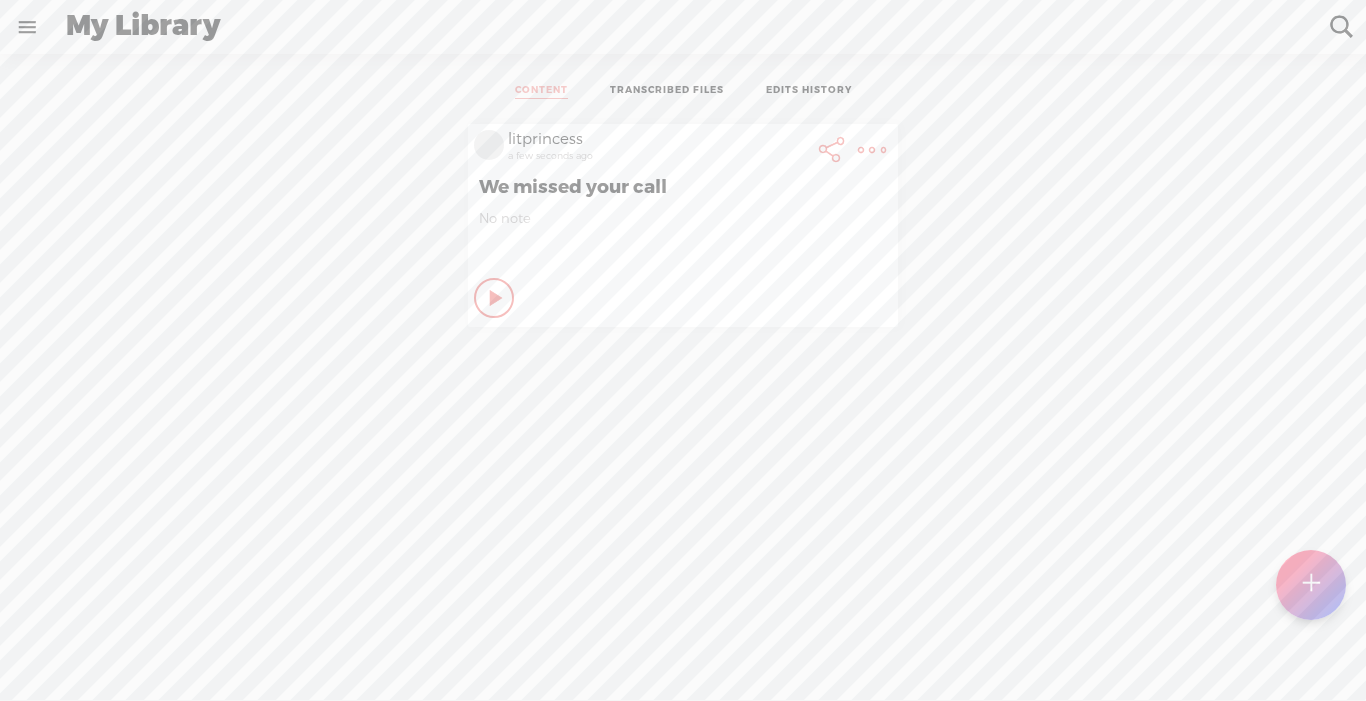 click at bounding box center (872, 150) 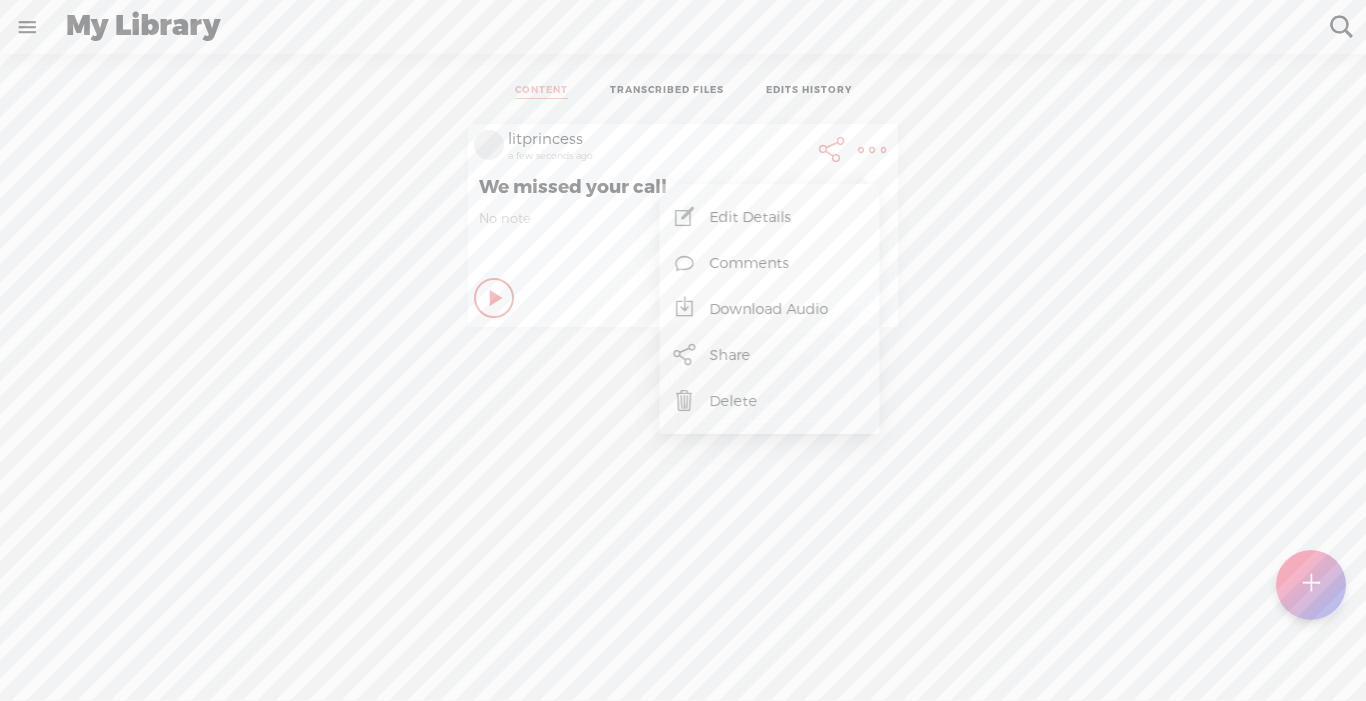 click on "Download Audio" at bounding box center (769, 309) 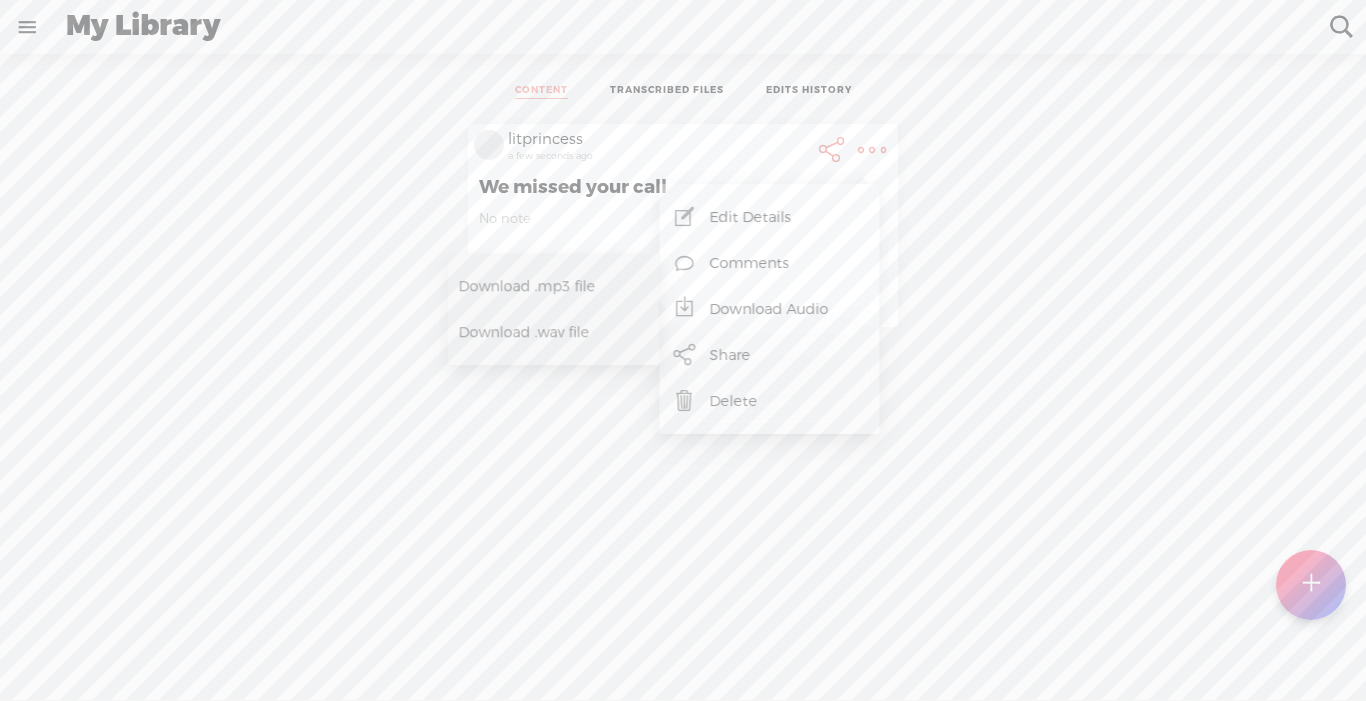click on "Download .mp3 file" at bounding box center (547, 286) 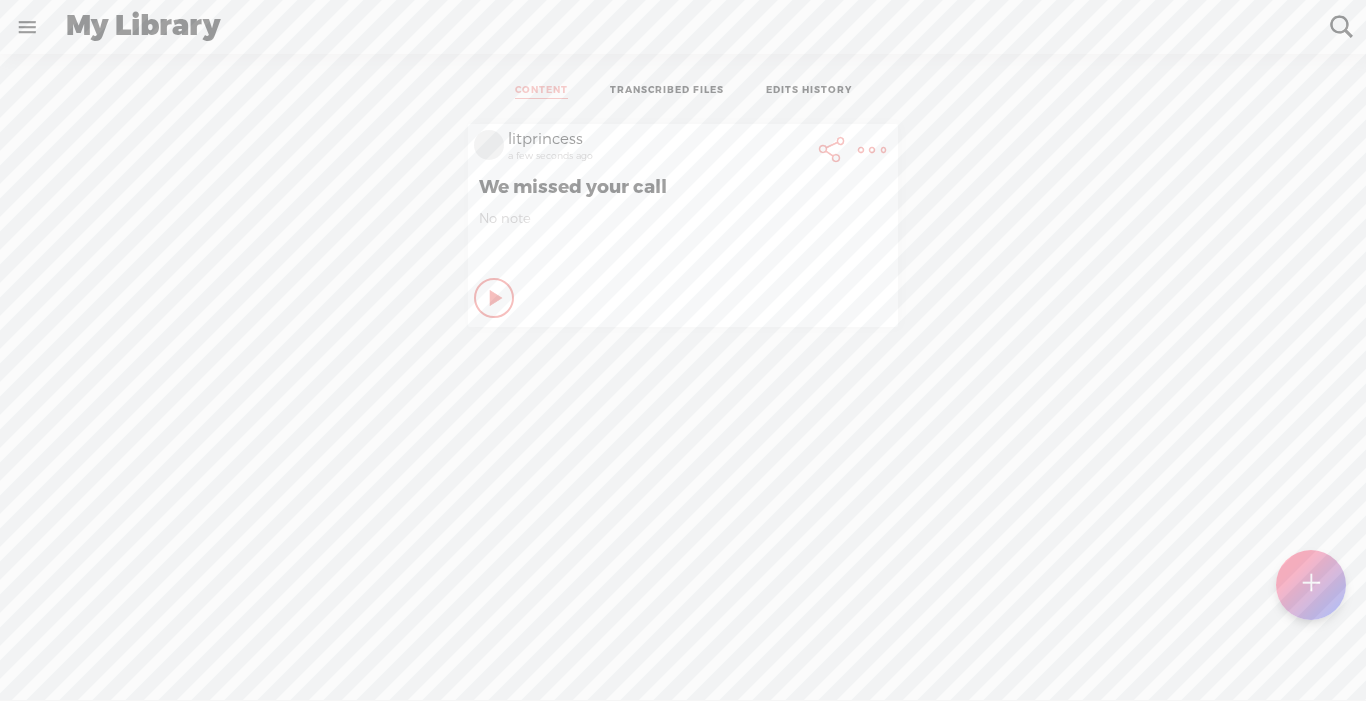 click at bounding box center [872, 150] 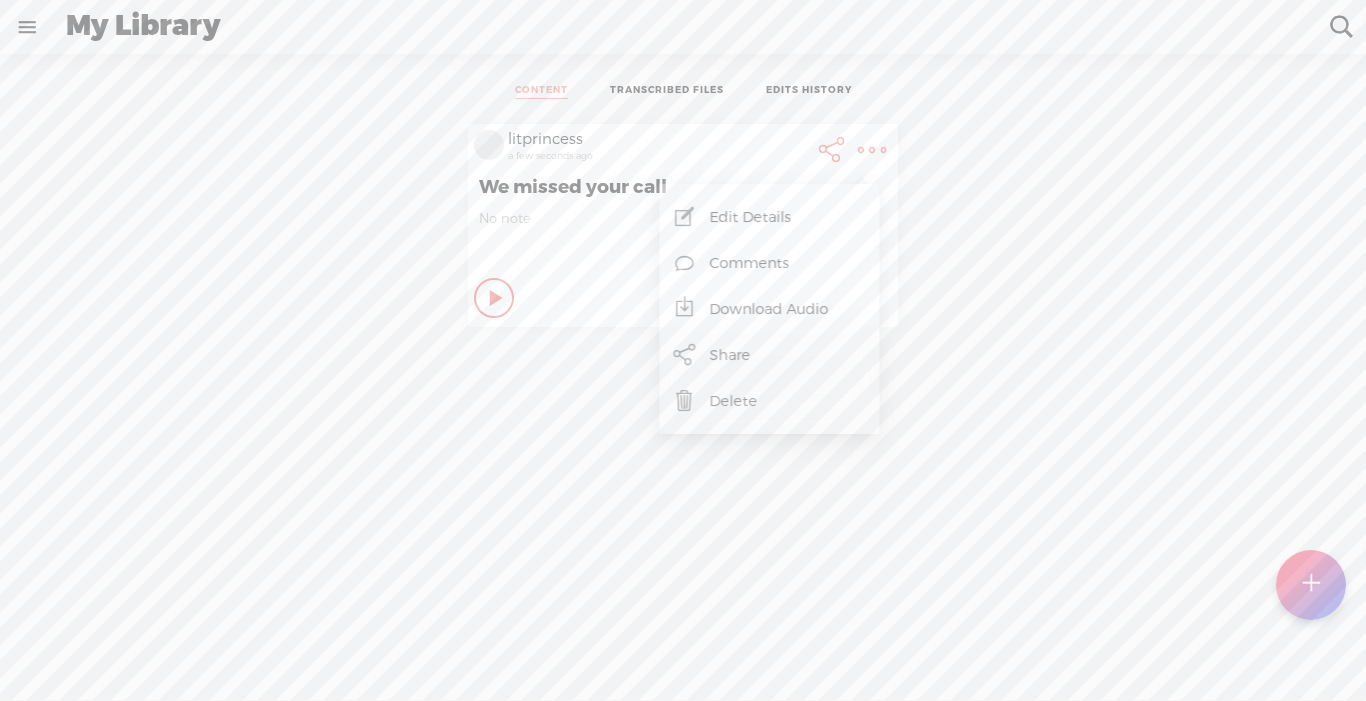click on "Download Audio" at bounding box center [769, 309] 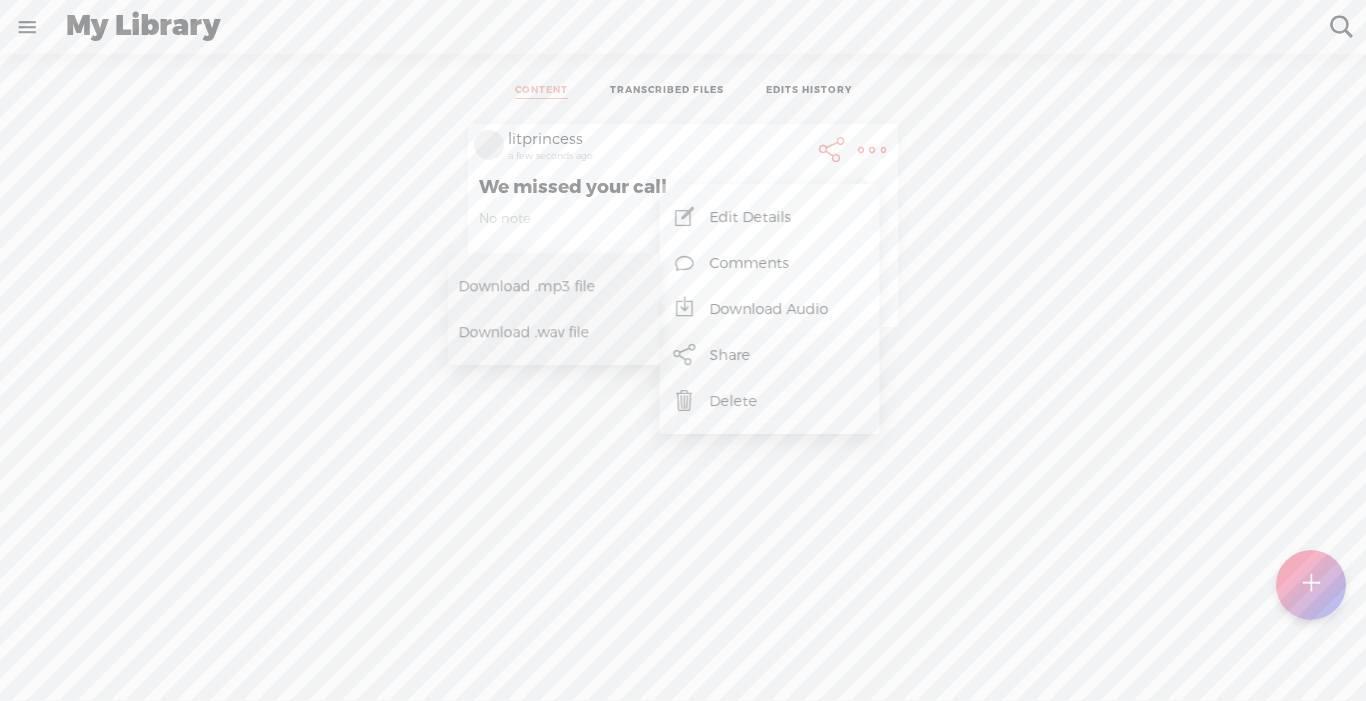 click on "Download .wav file" at bounding box center (544, 332) 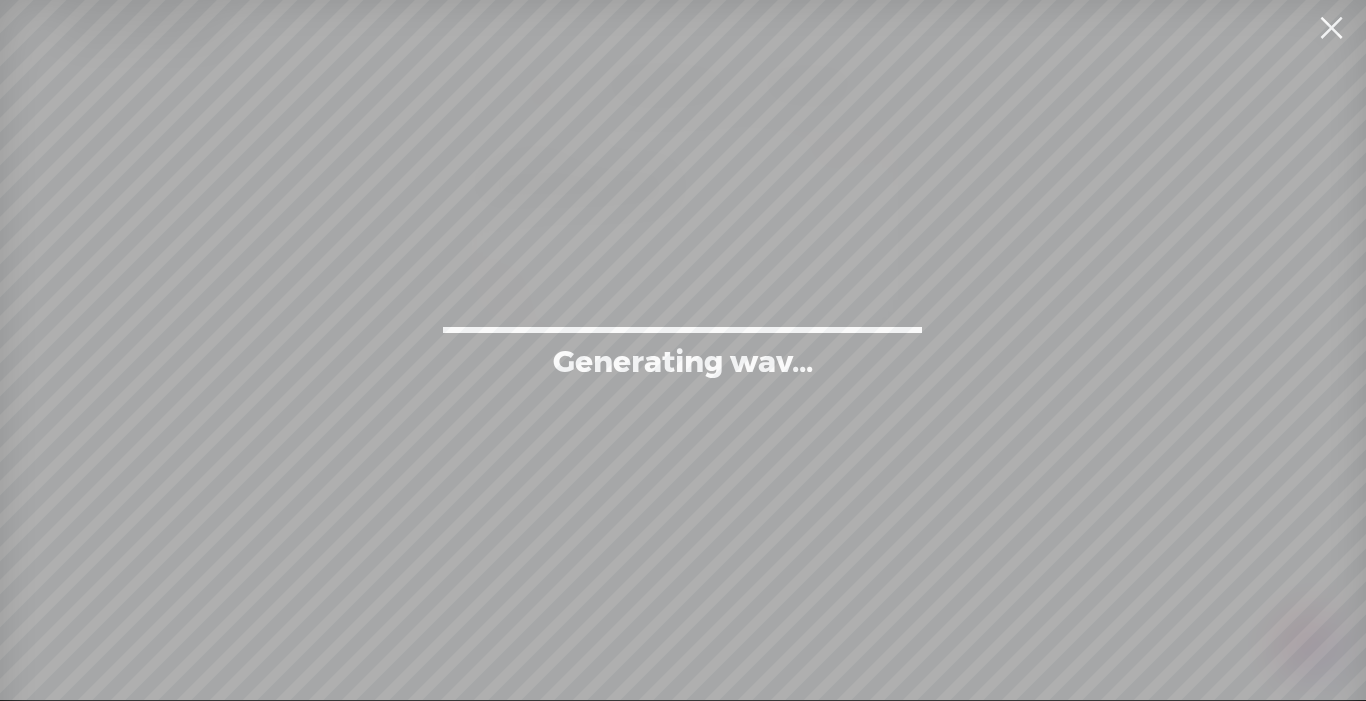 click at bounding box center [1331, 28] 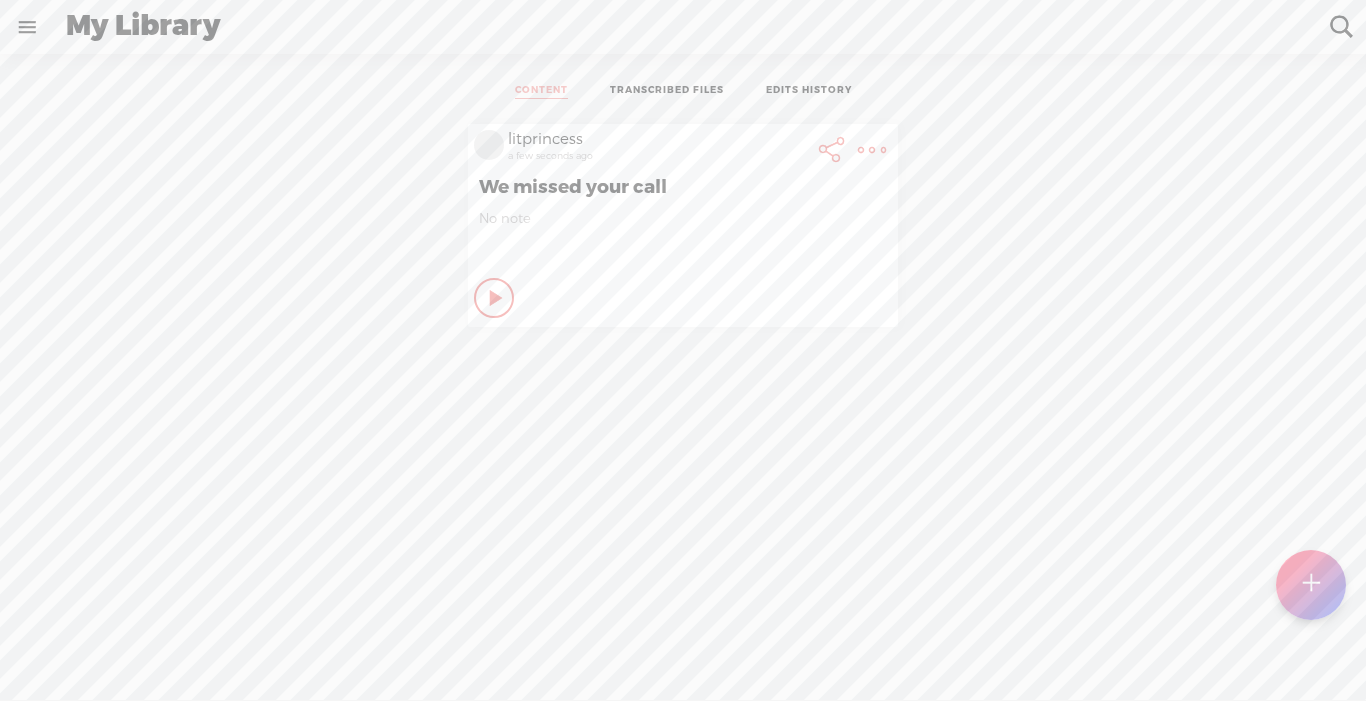click at bounding box center [872, 150] 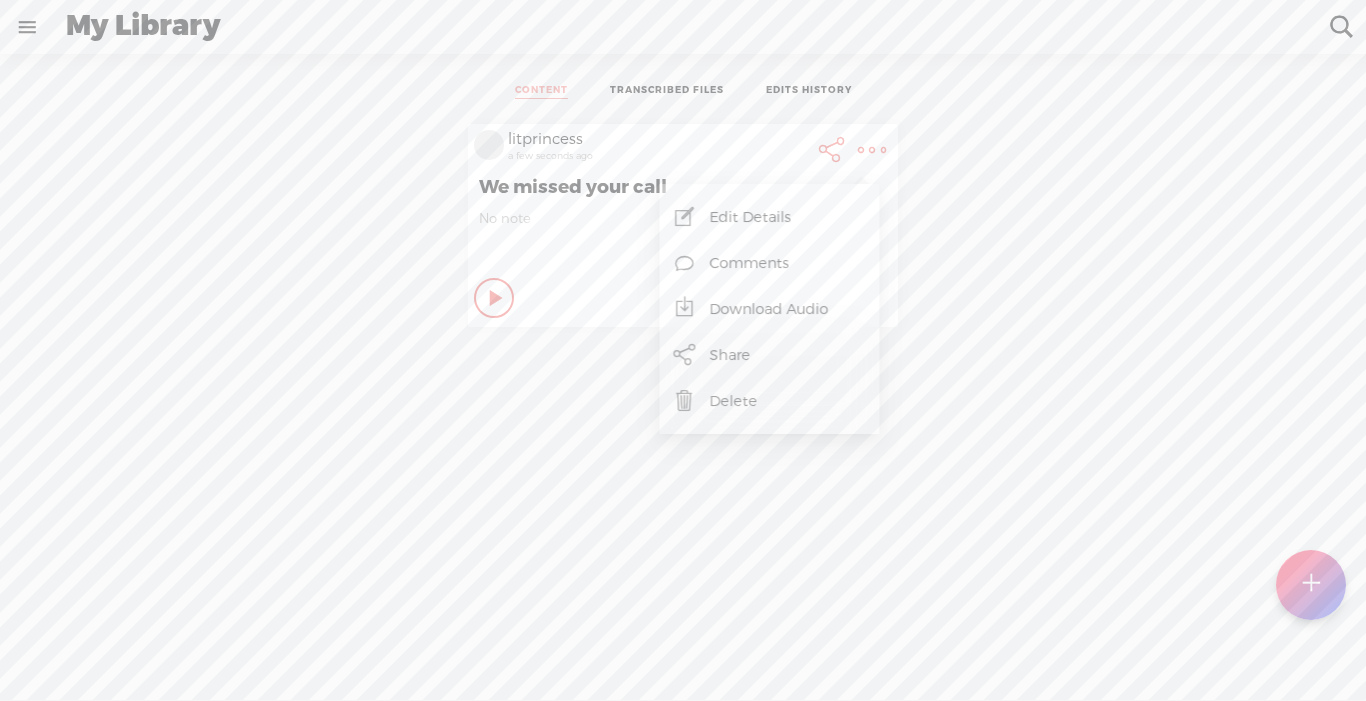 click on "Edit Details" at bounding box center [769, 217] 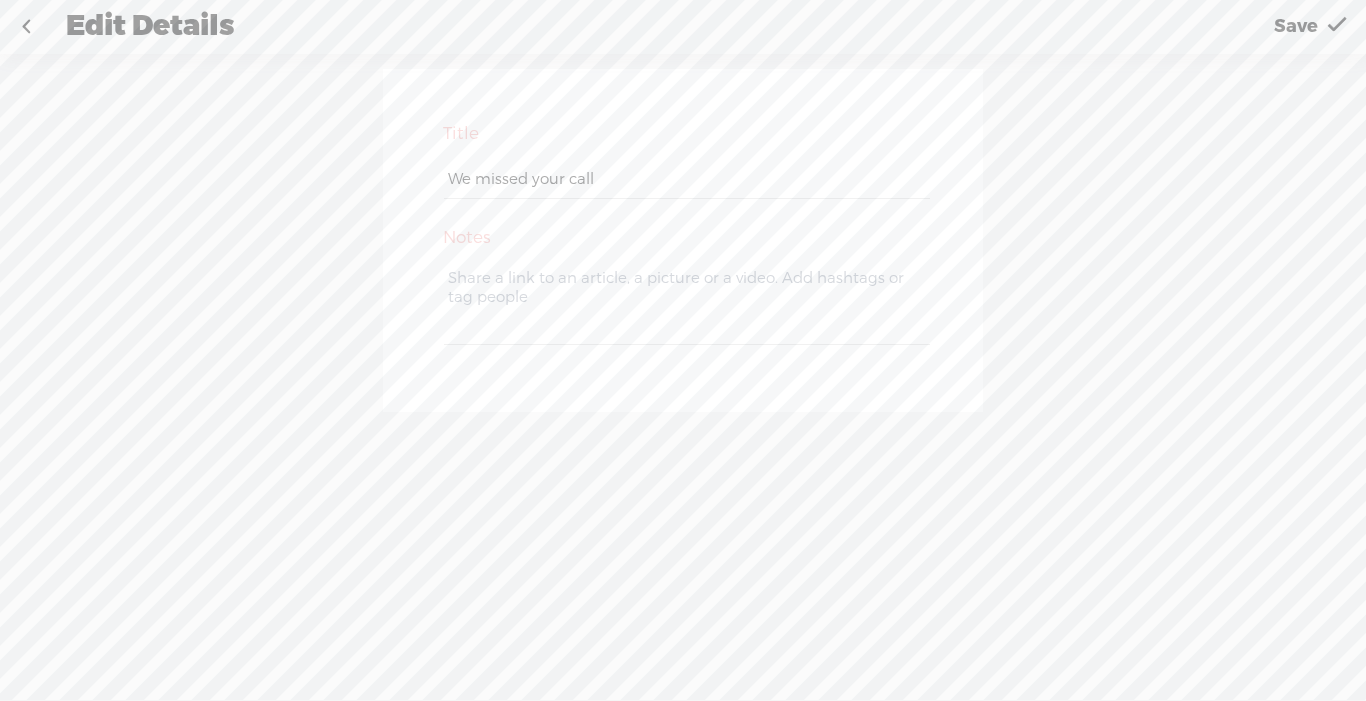 click on "Save" at bounding box center [1296, 26] 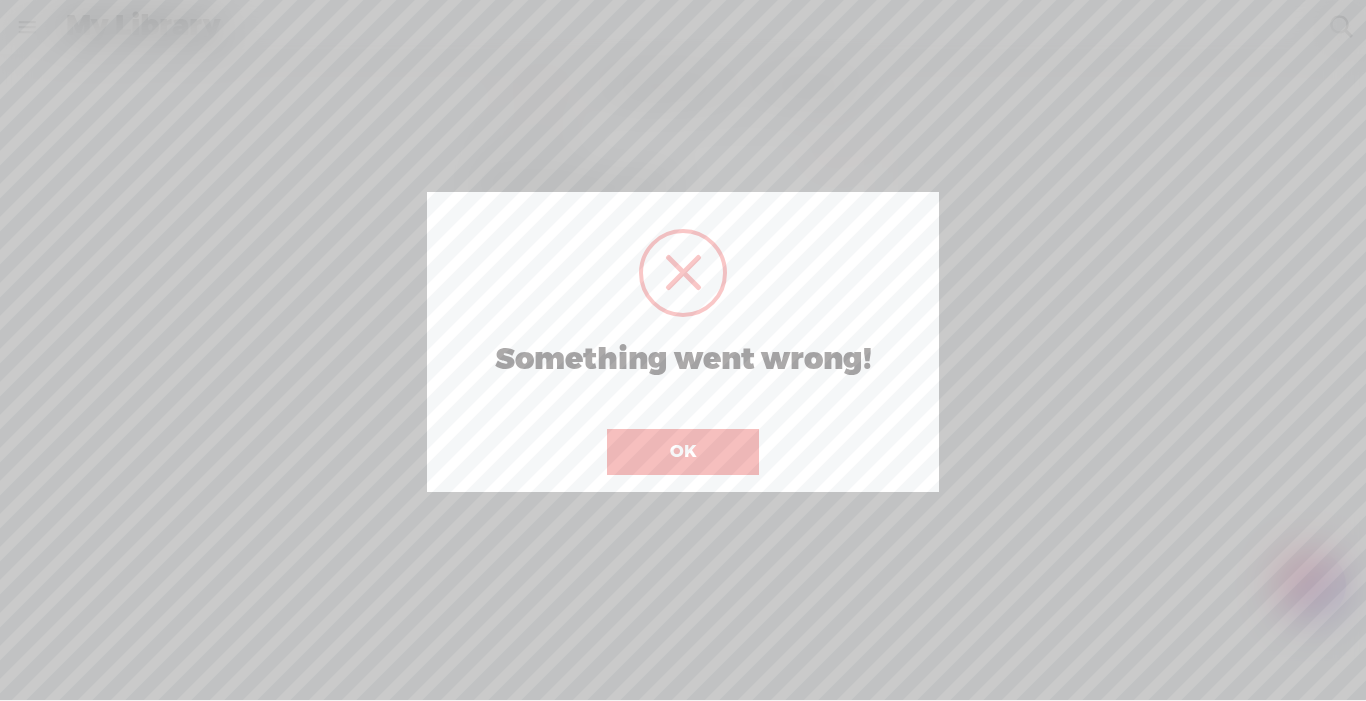 click on "OK" at bounding box center (683, 452) 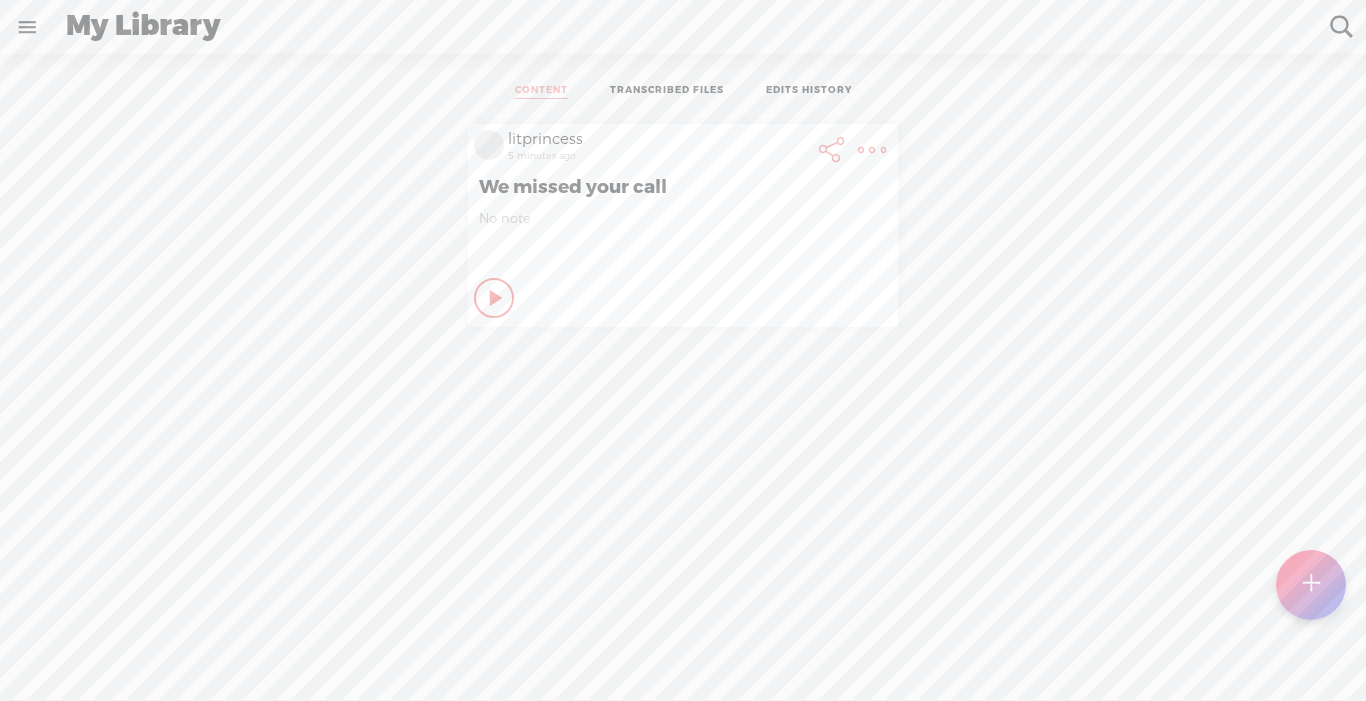 click on "EDITS HISTORY" at bounding box center (809, 91) 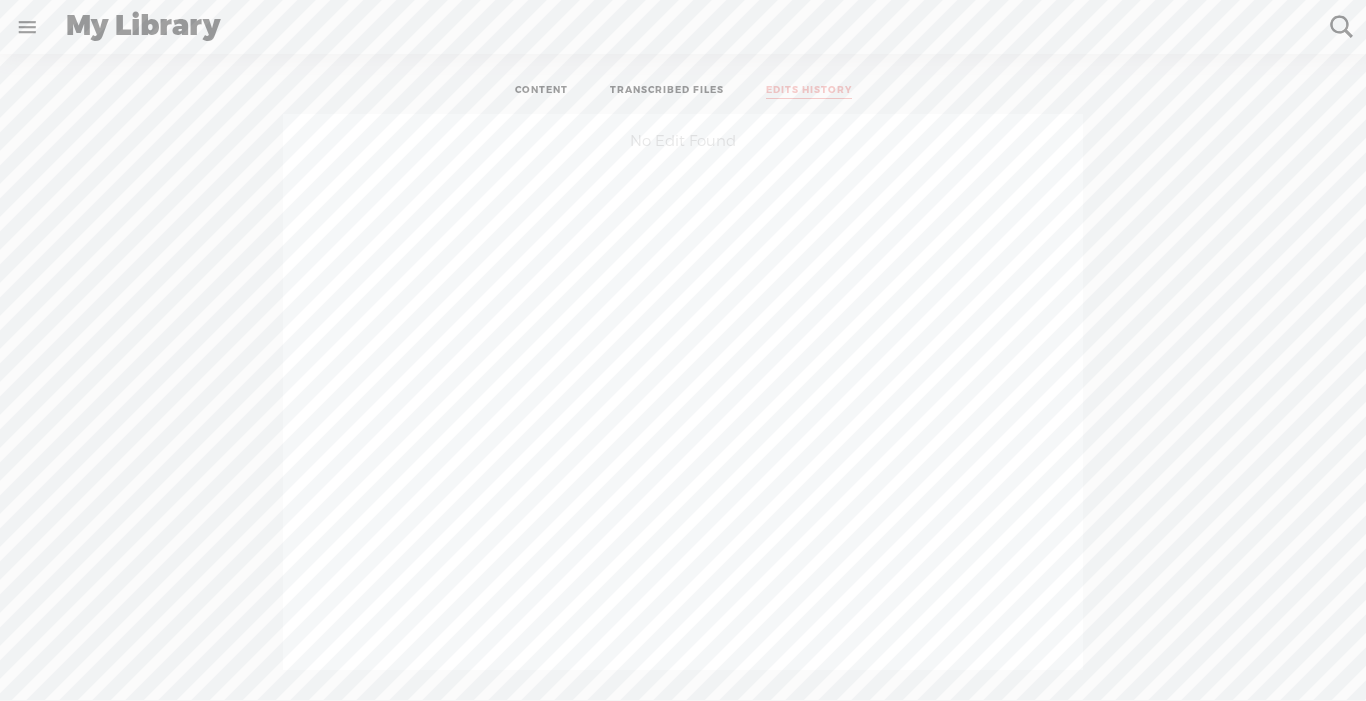 click on "TRANSCRIBED FILES" at bounding box center [667, 91] 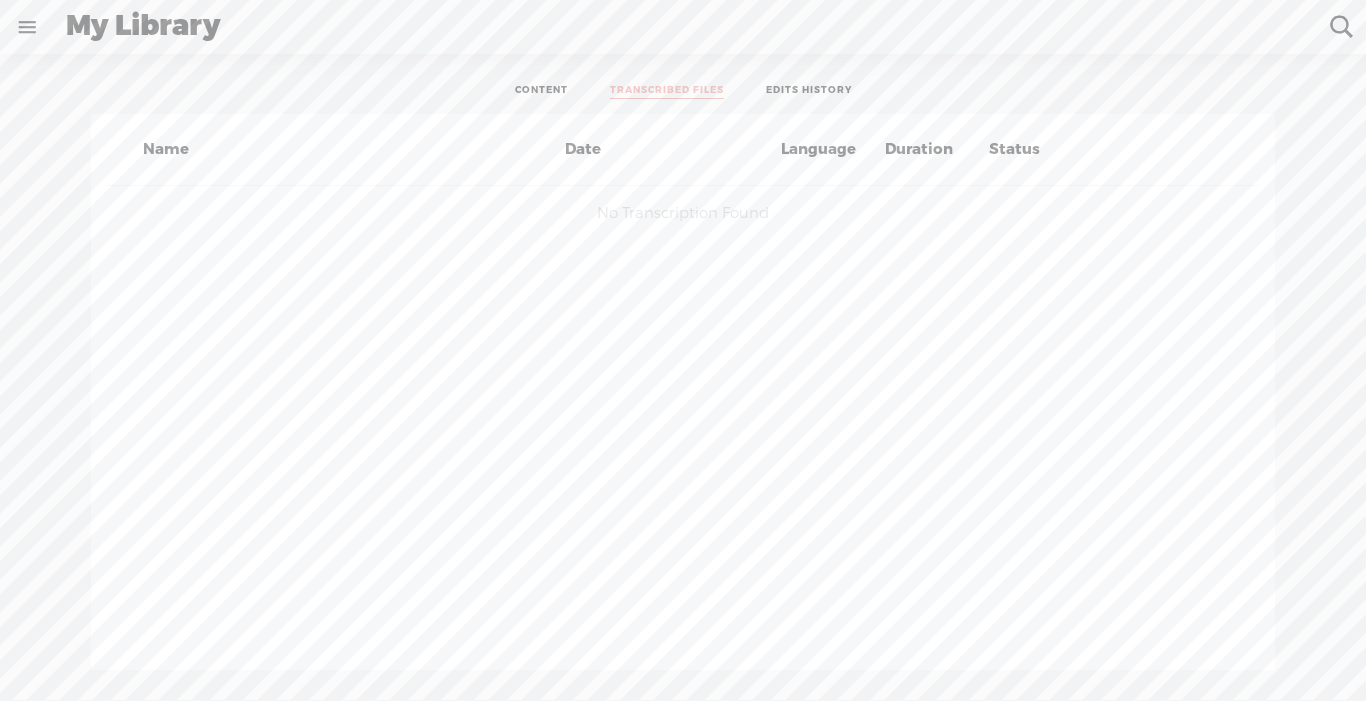 click on "CONTENT" at bounding box center (541, 91) 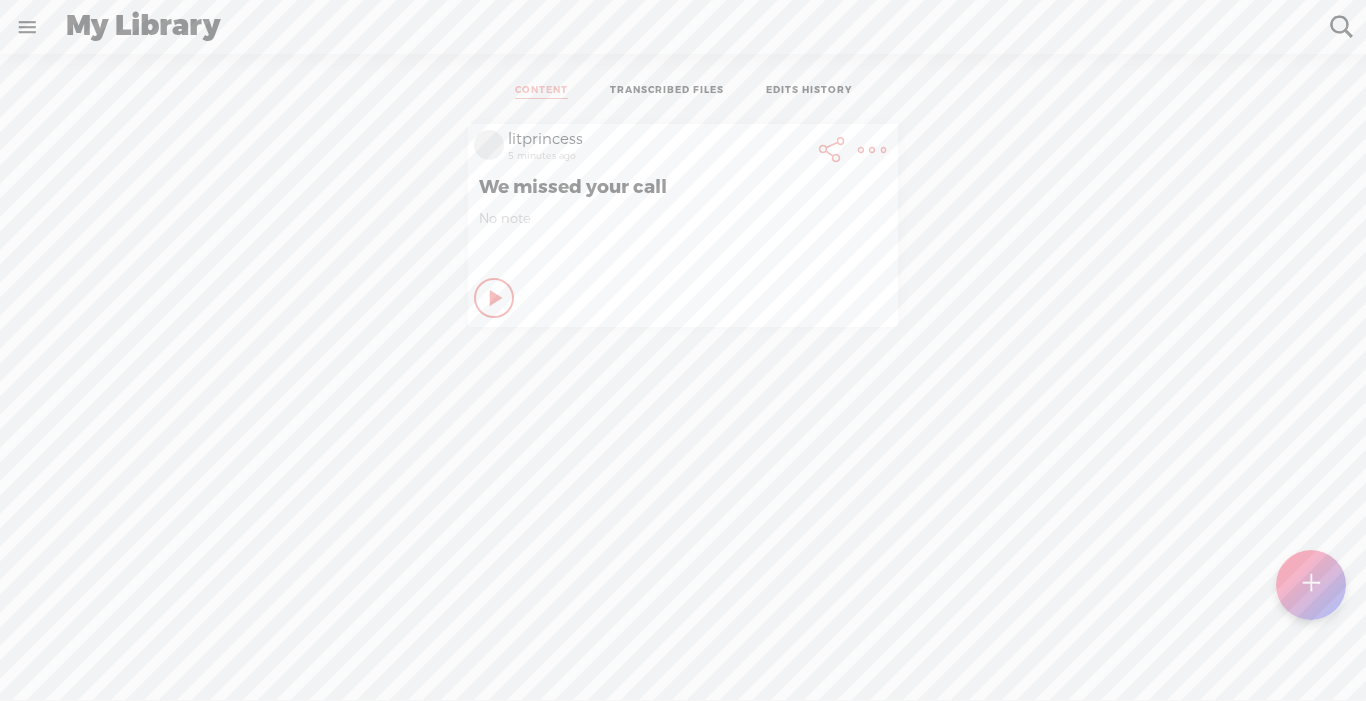 click on "litprincess
5 minutes ago
We missed your call
No note
Play Content
Private" at bounding box center (683, 429) 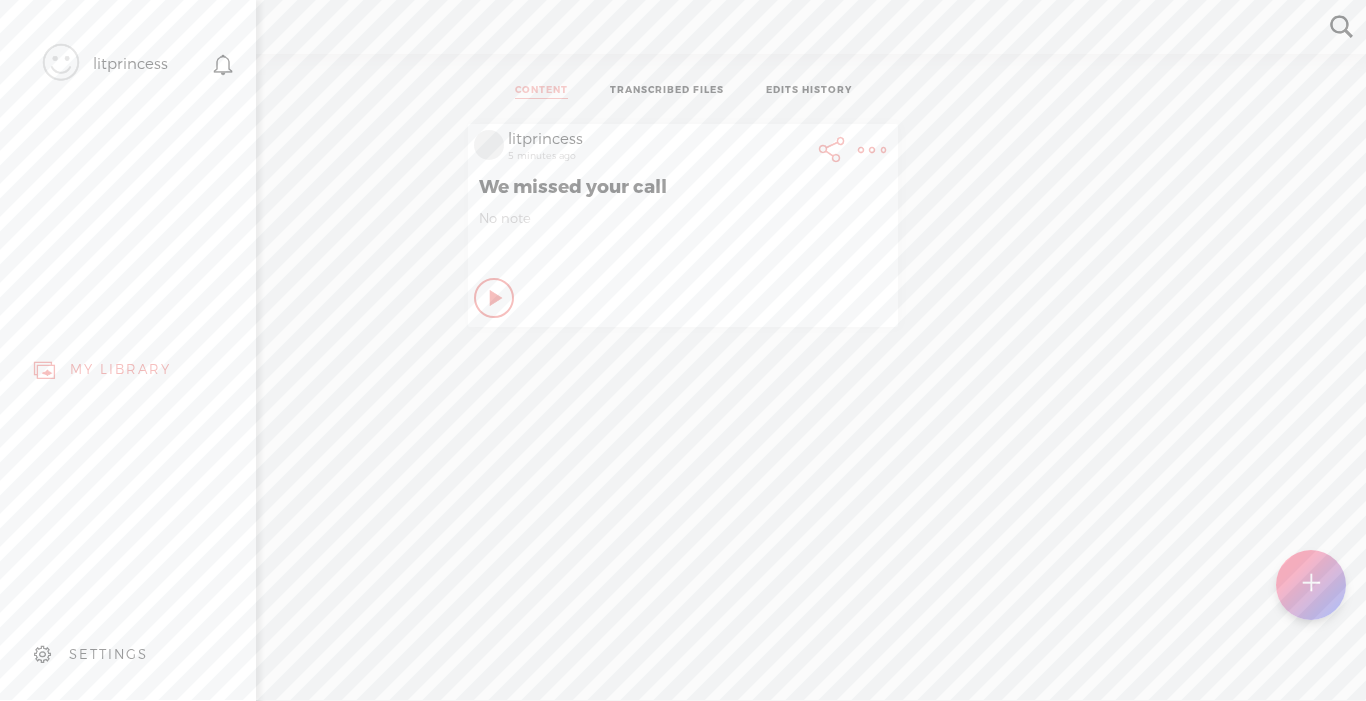 click on "SETTINGS" at bounding box center (108, 654) 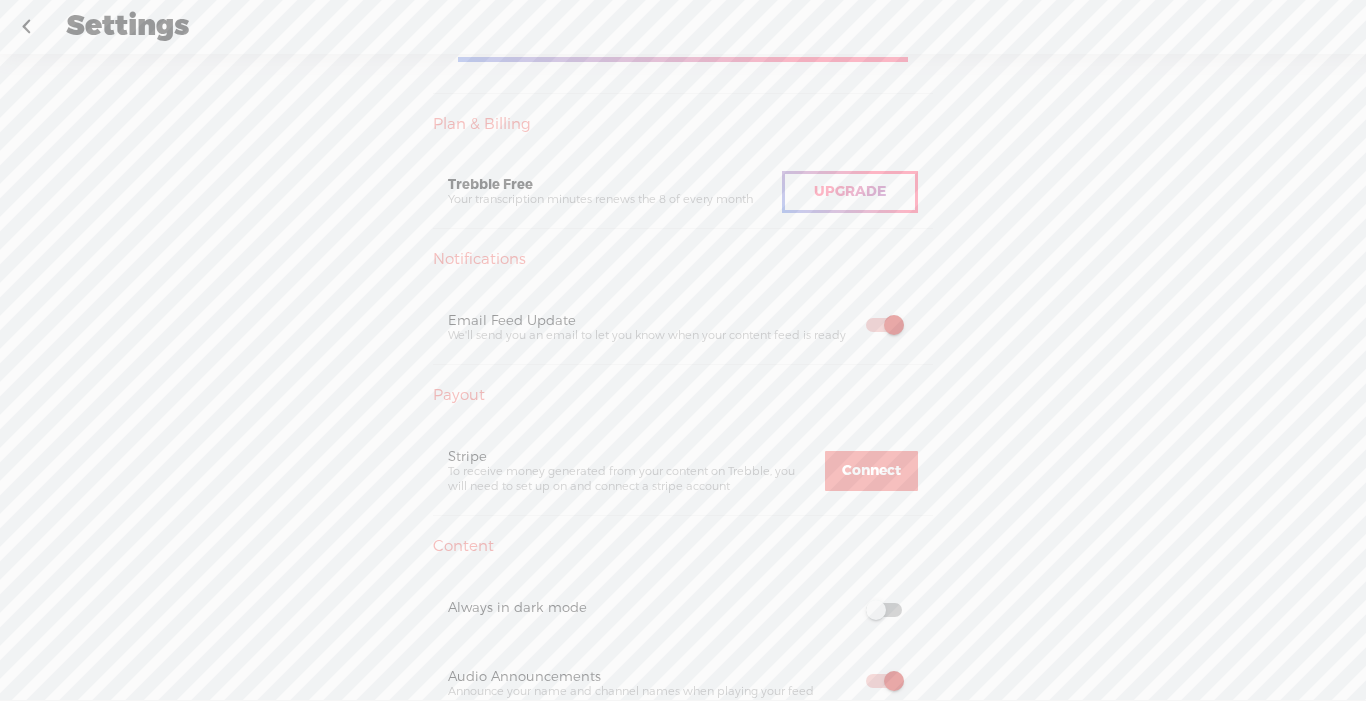 scroll, scrollTop: 477, scrollLeft: 0, axis: vertical 